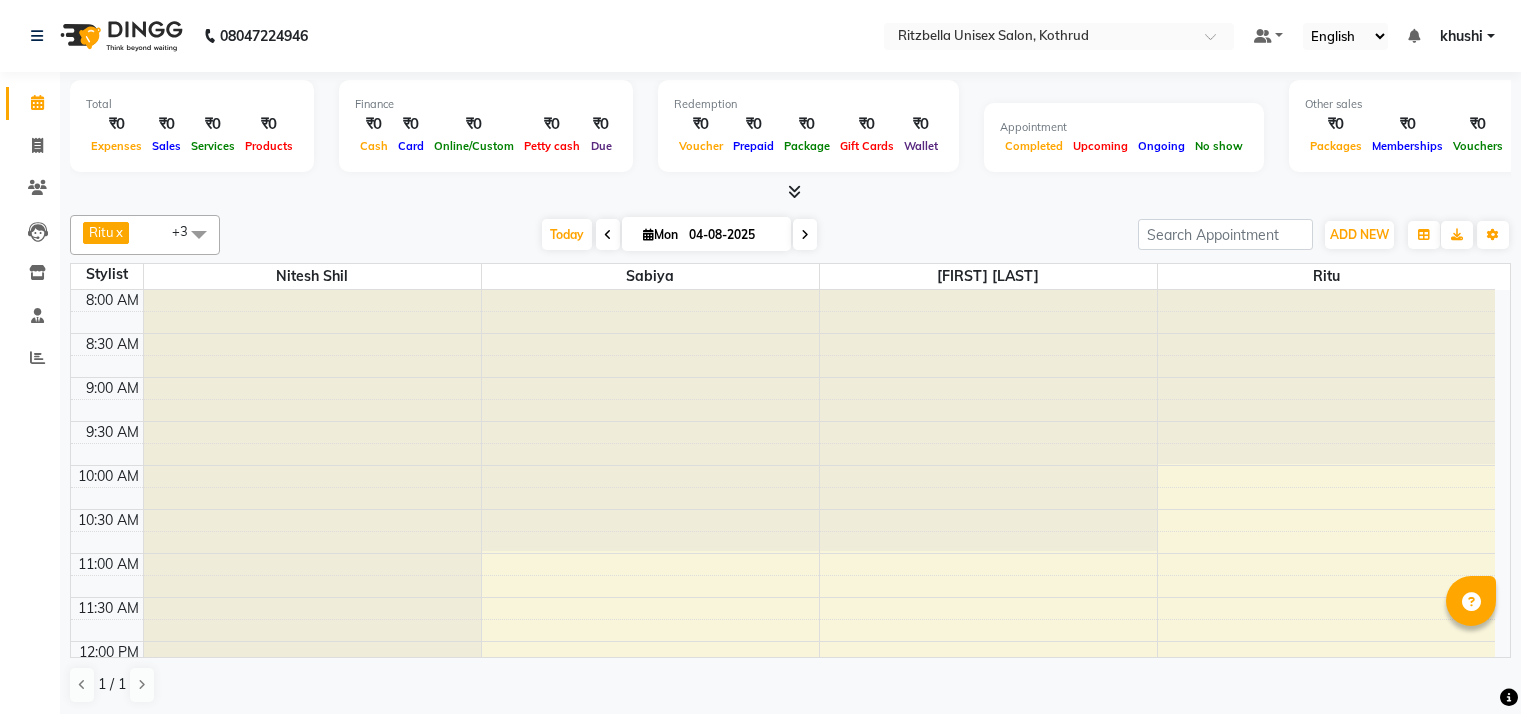 scroll, scrollTop: 1, scrollLeft: 0, axis: vertical 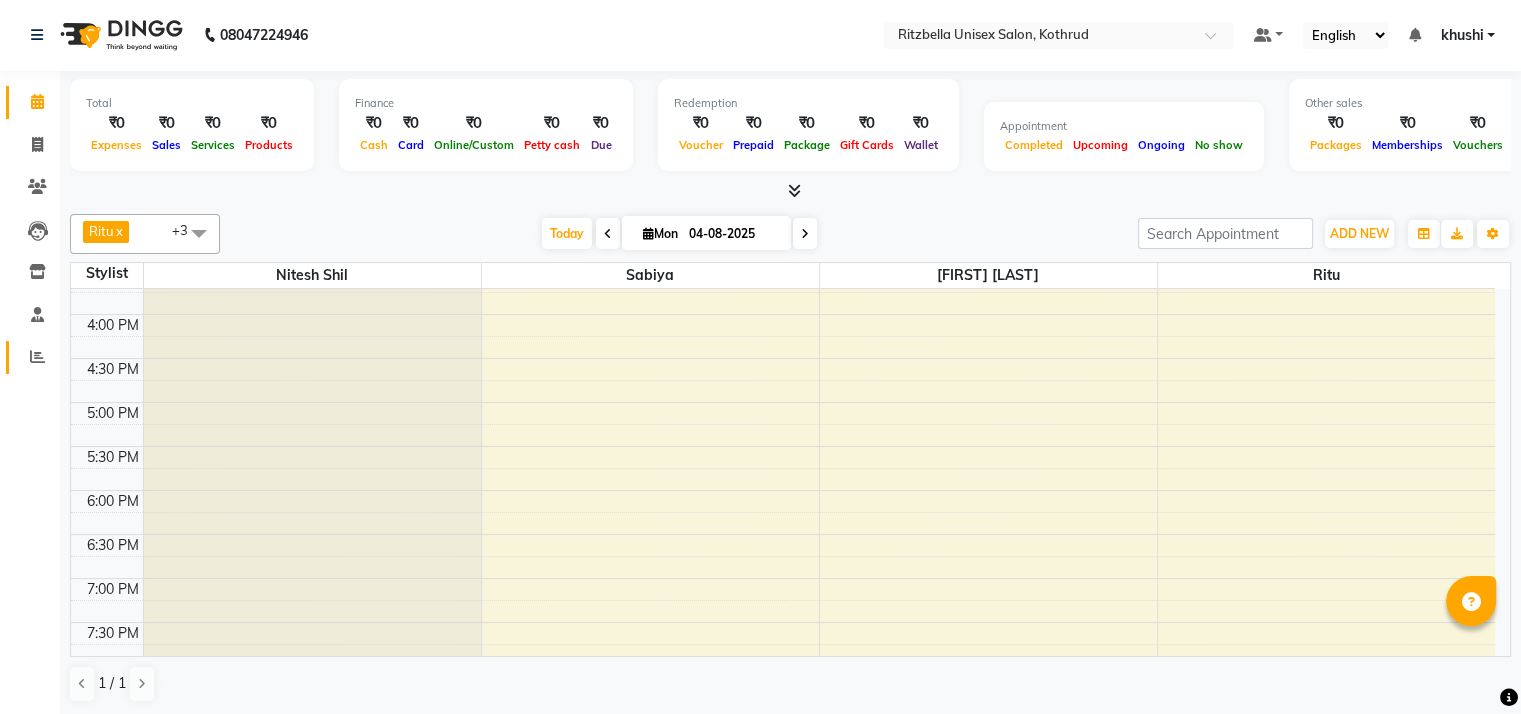 drag, startPoint x: 0, startPoint y: 0, endPoint x: 31, endPoint y: 370, distance: 371.2964 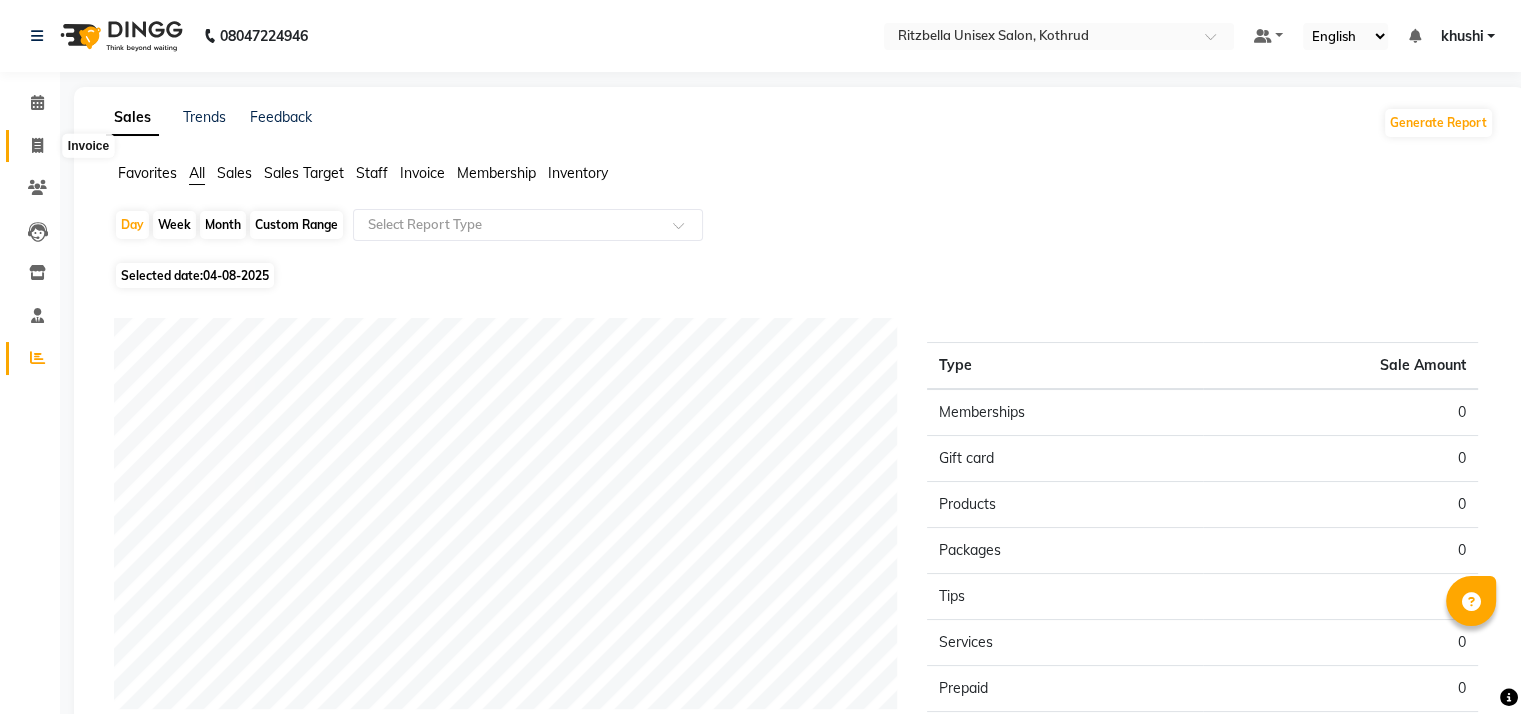 click 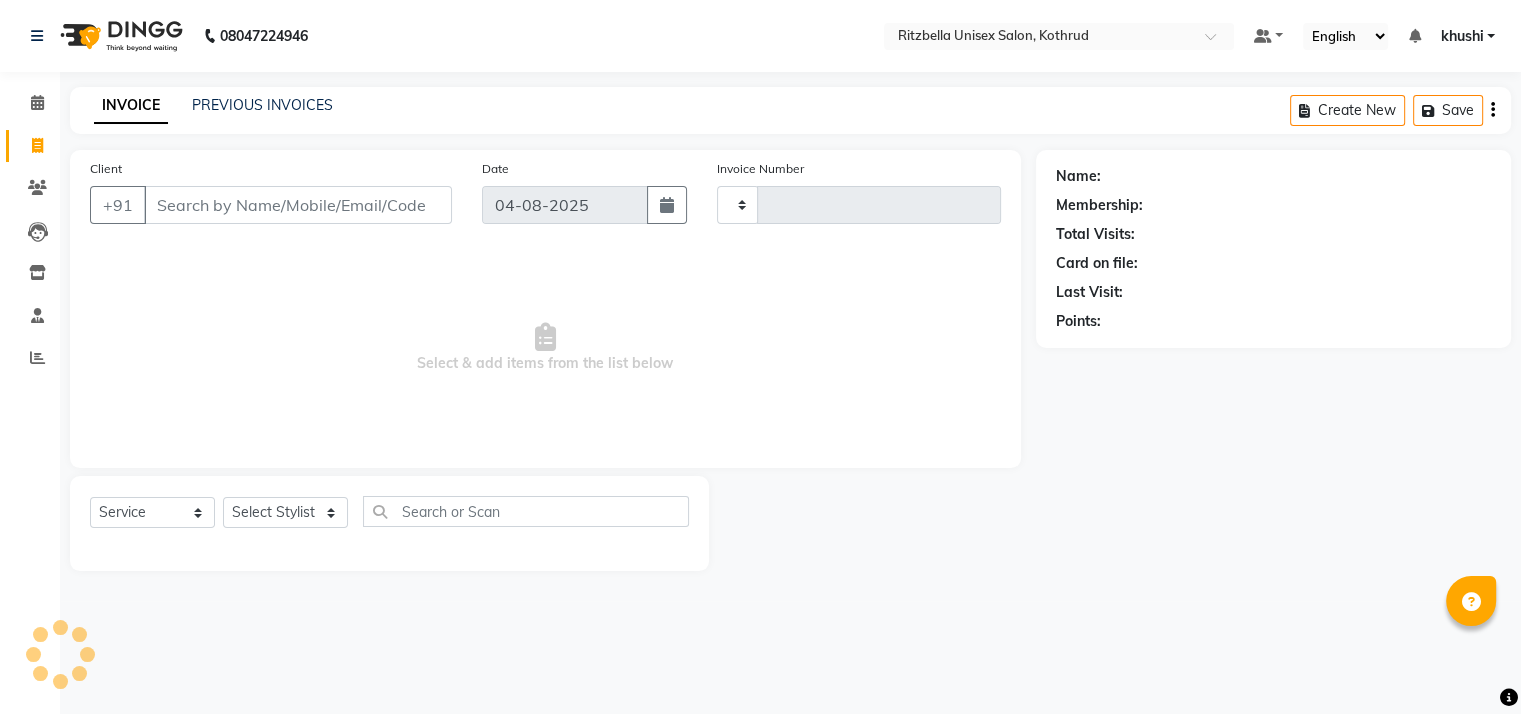 type on "0666" 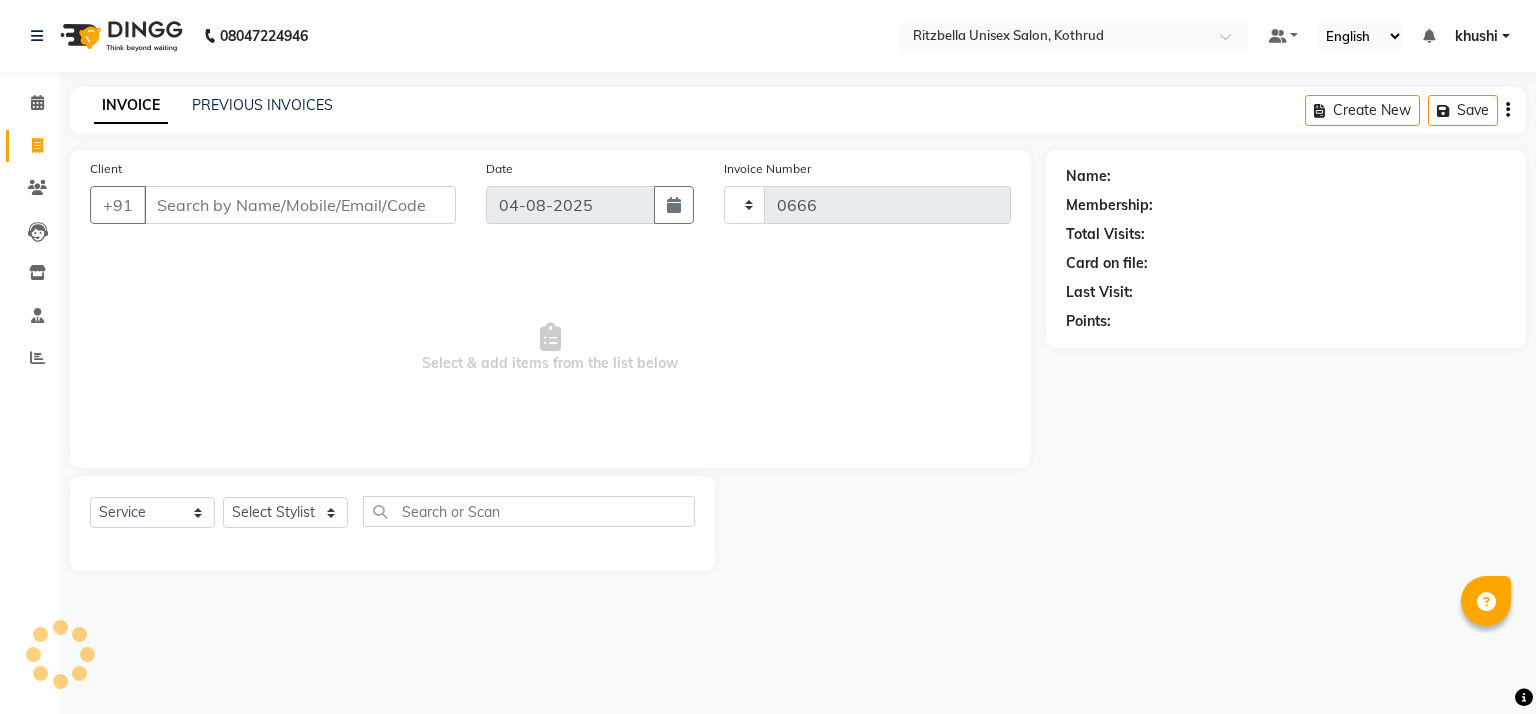 select on "6870" 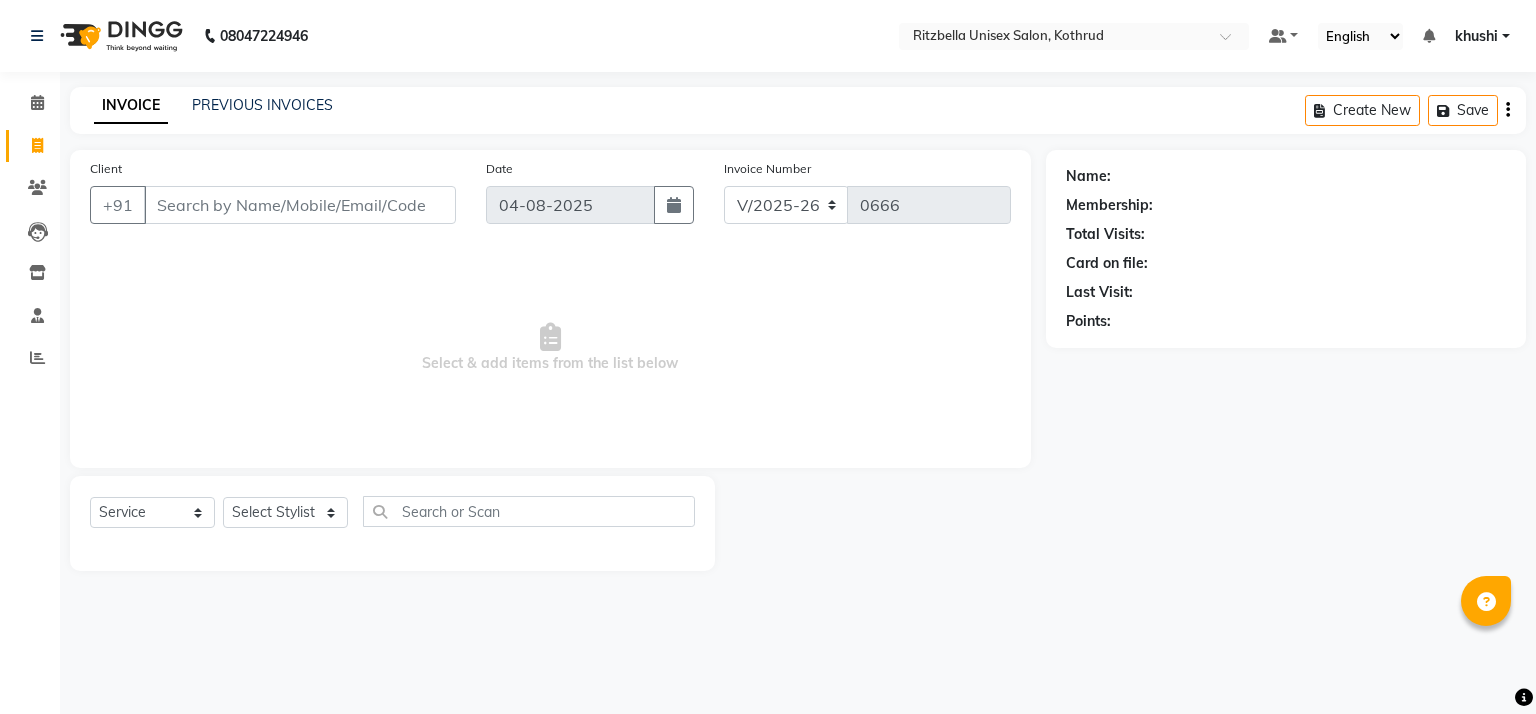 click on "PREVIOUS INVOICES" 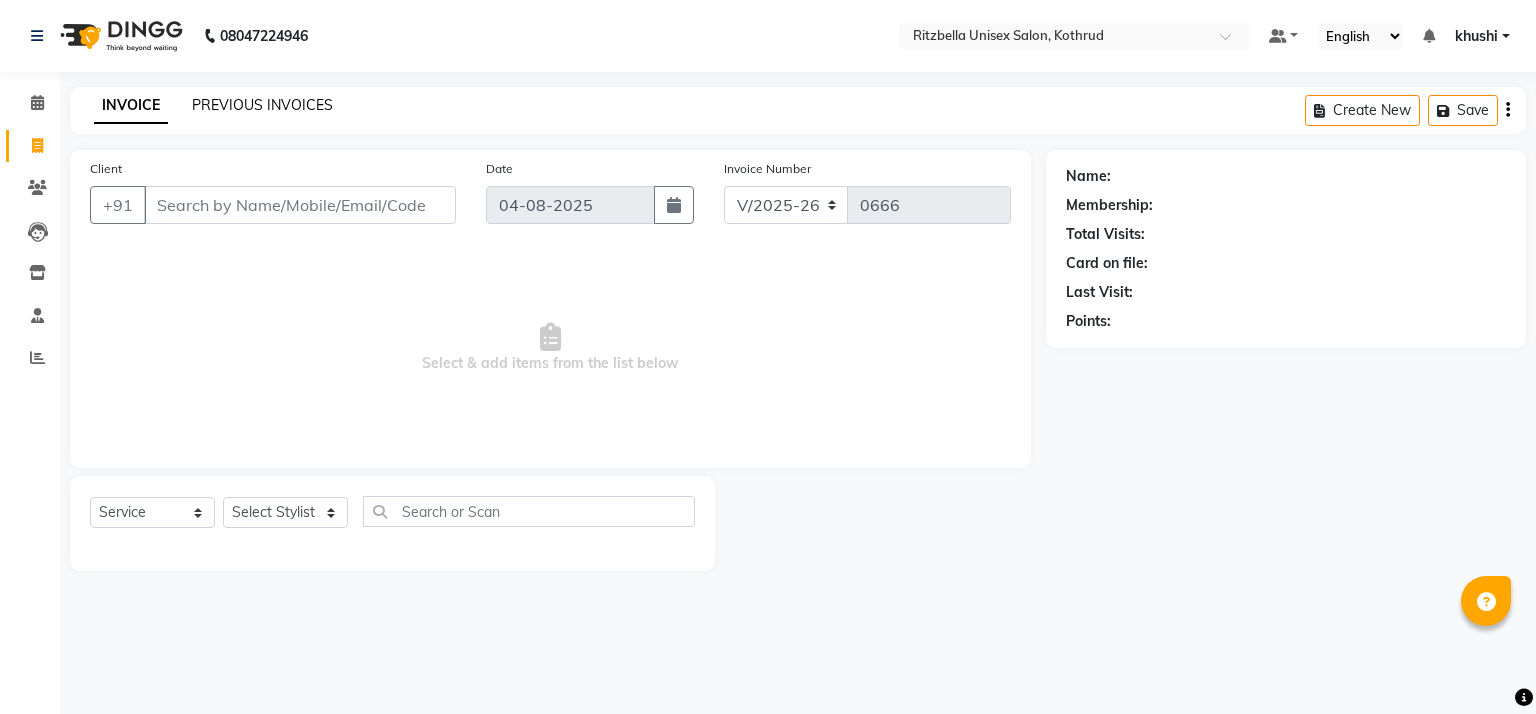 click on "PREVIOUS INVOICES" 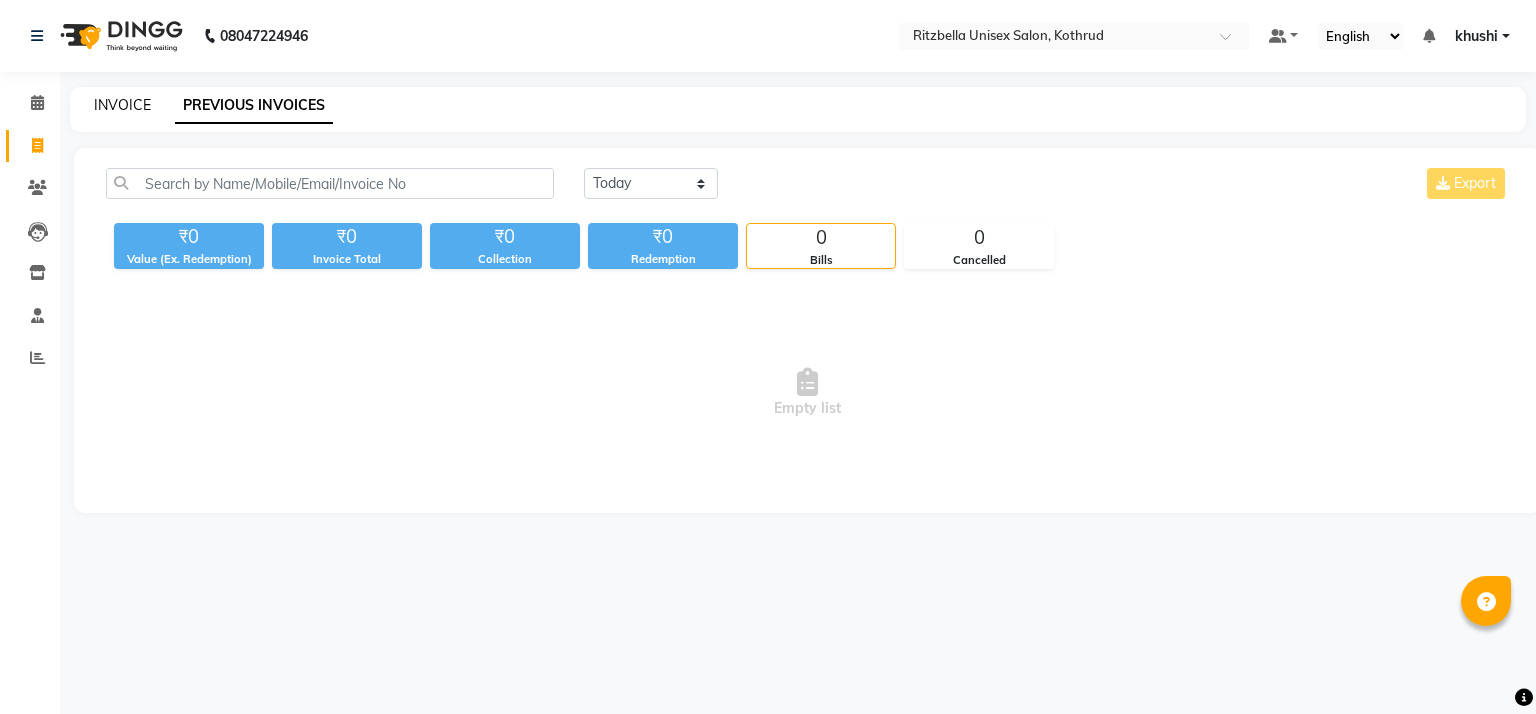 click on "INVOICE" 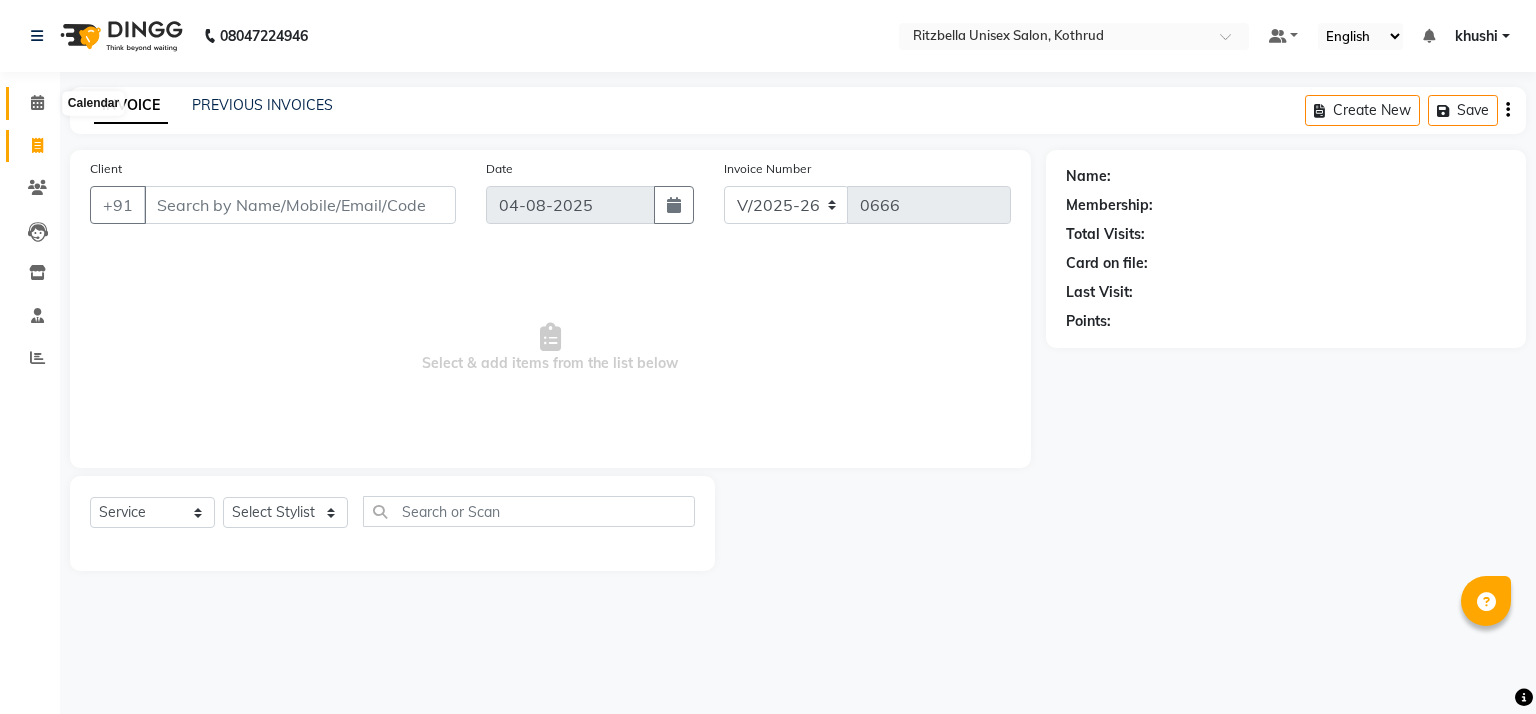 click 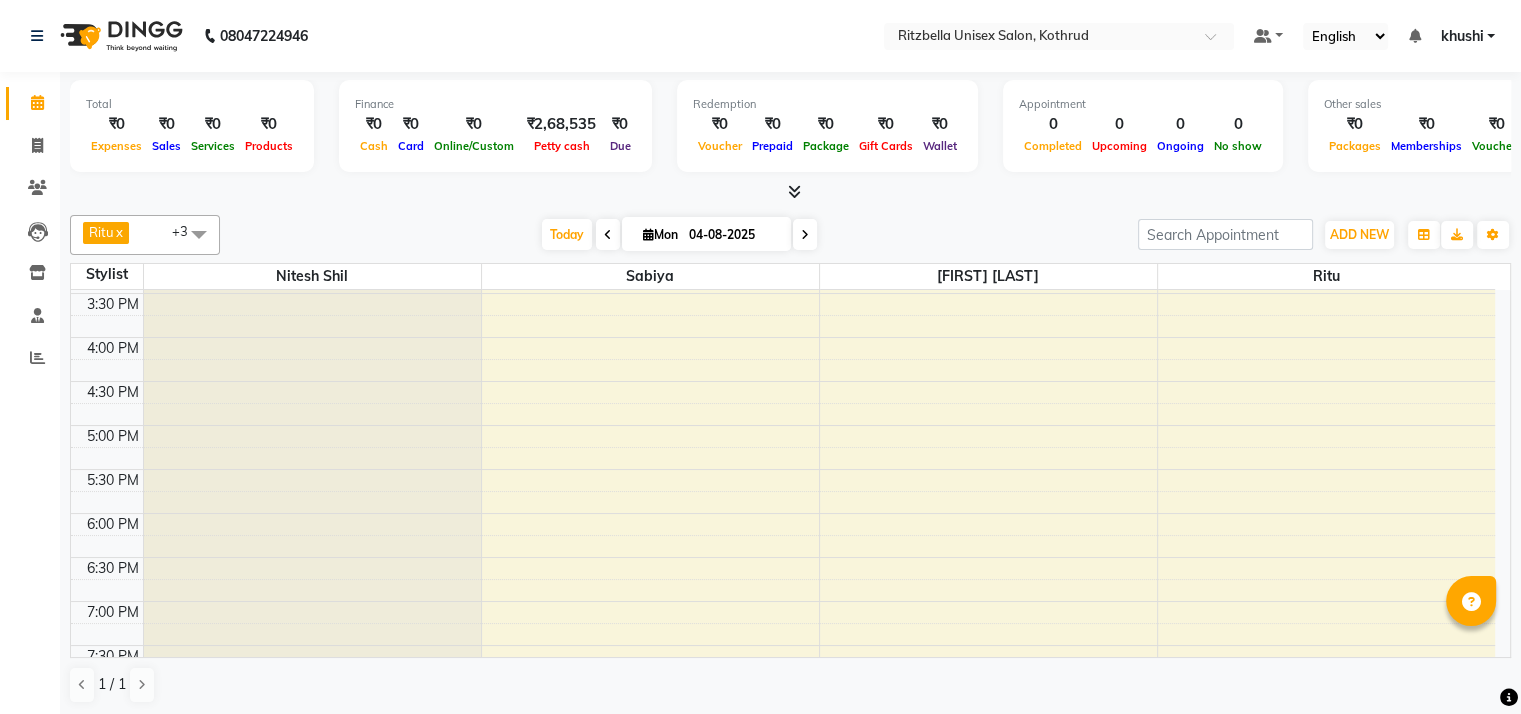 scroll, scrollTop: 765, scrollLeft: 0, axis: vertical 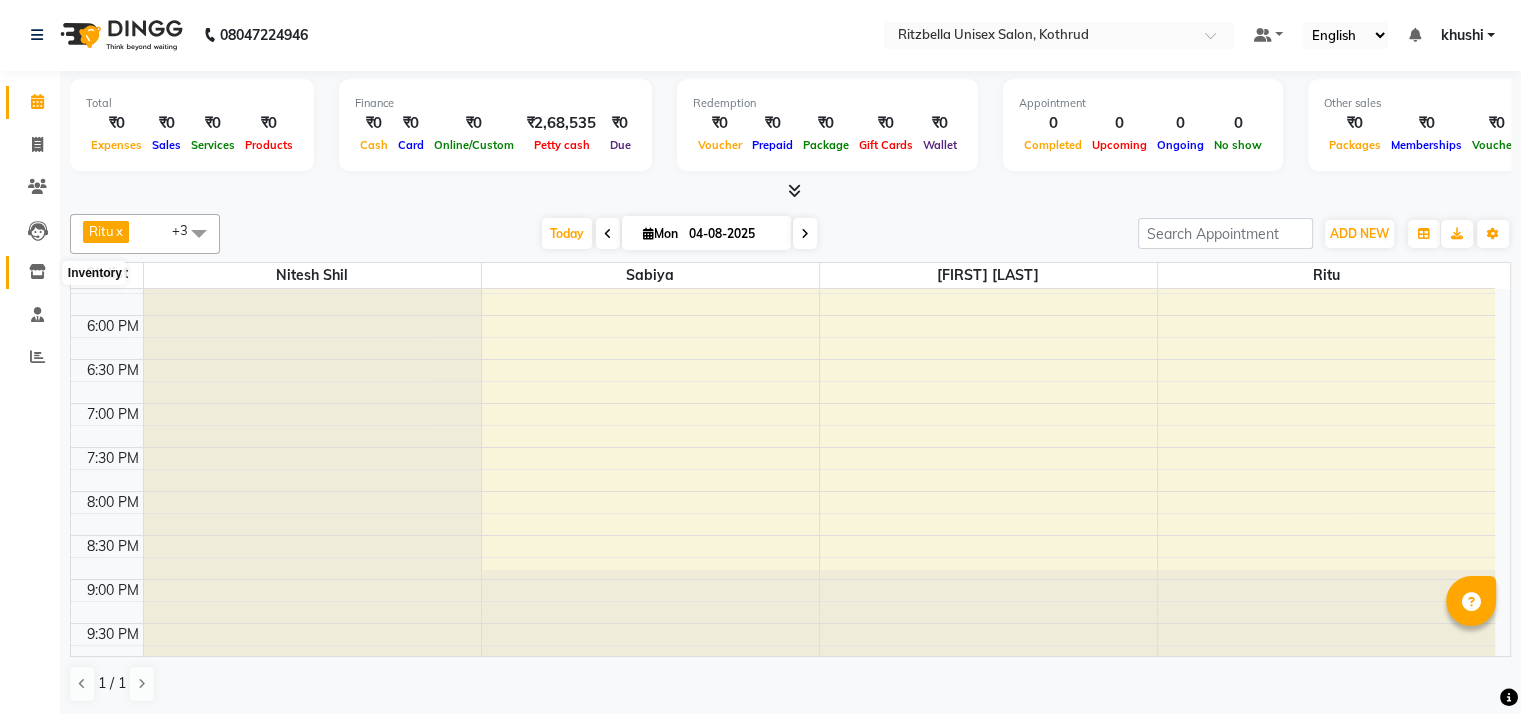 click 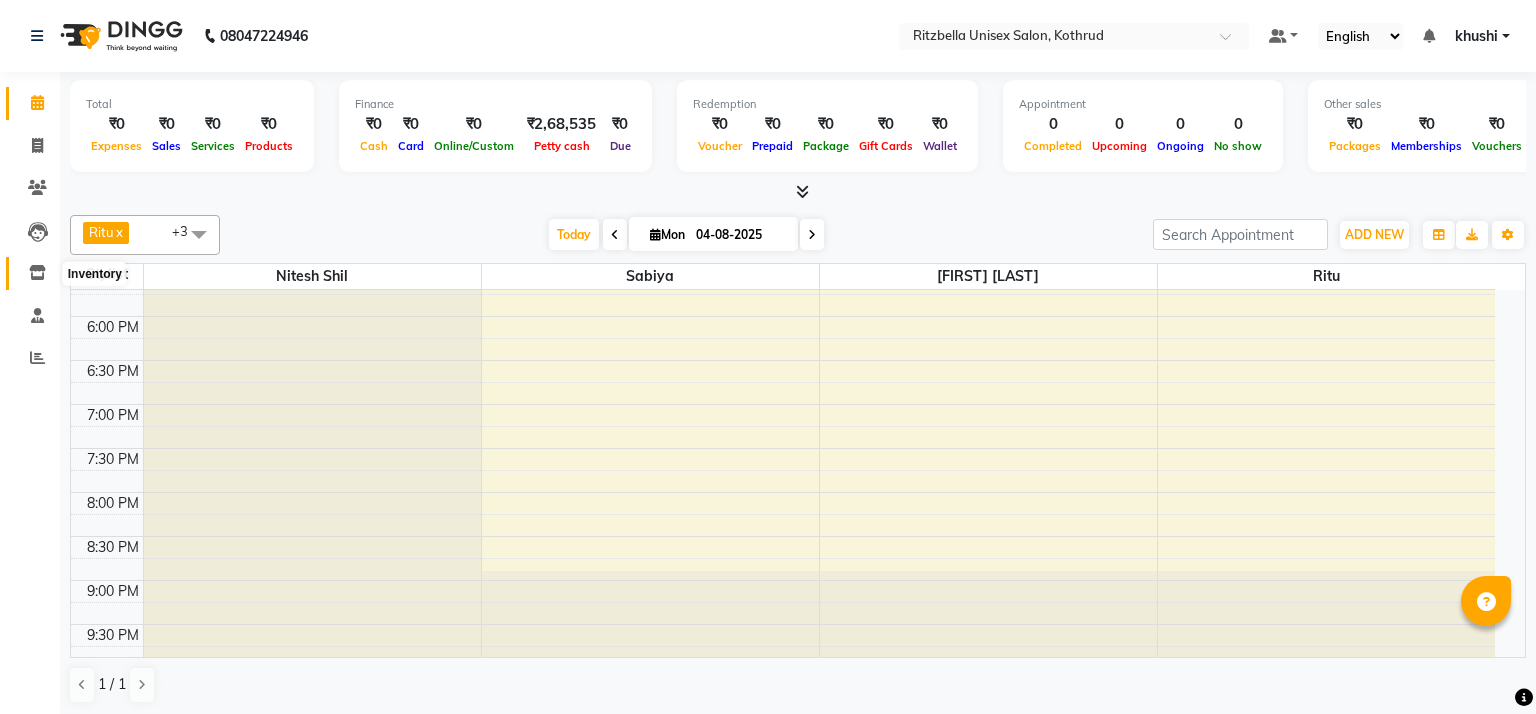 select 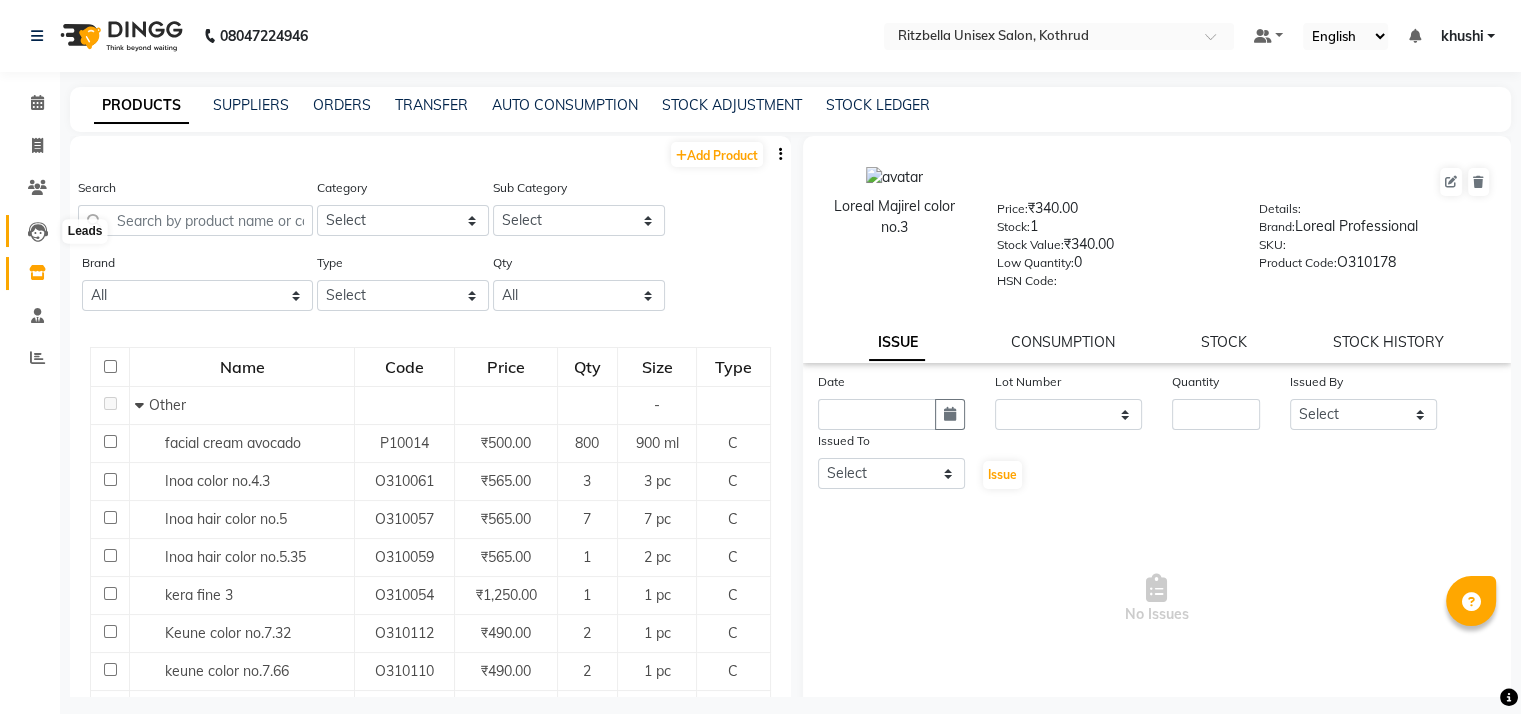 click 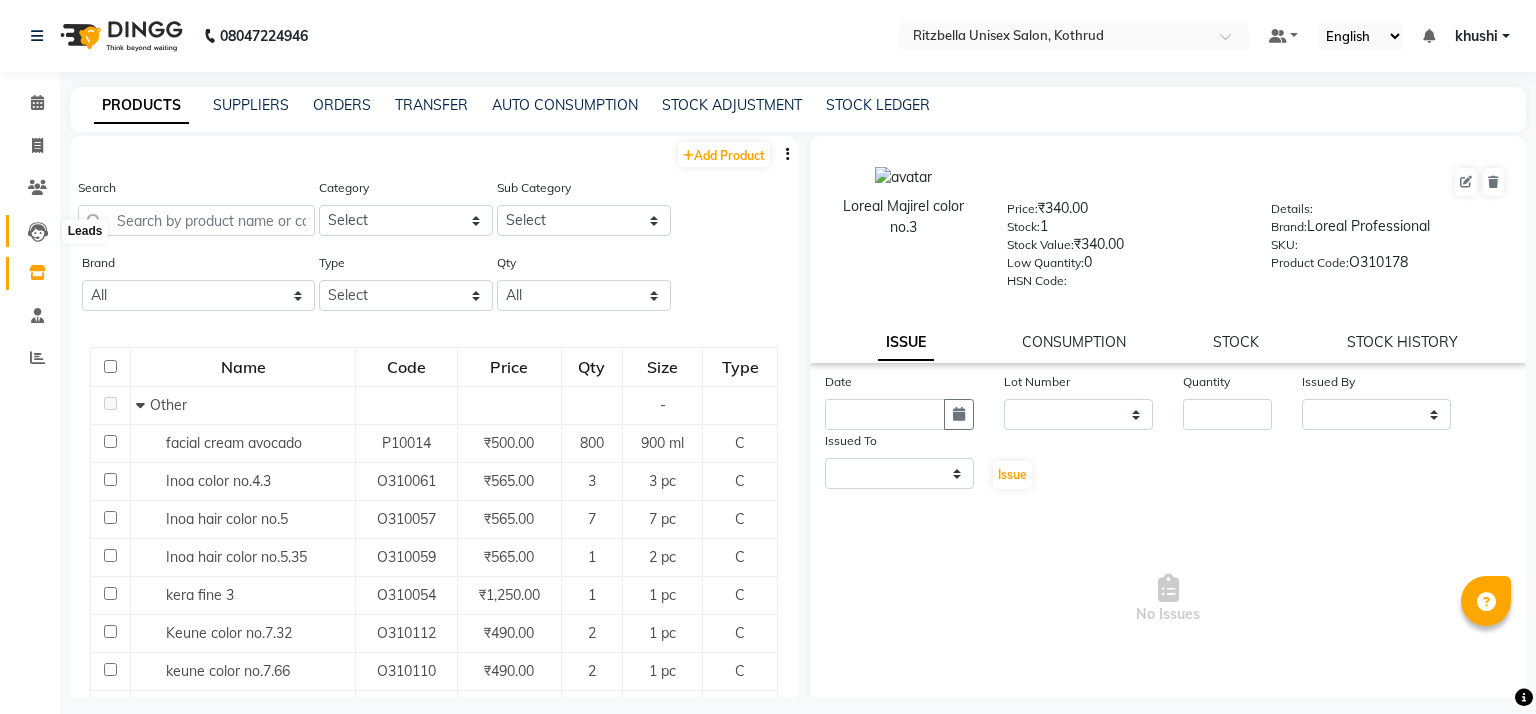 select on "10" 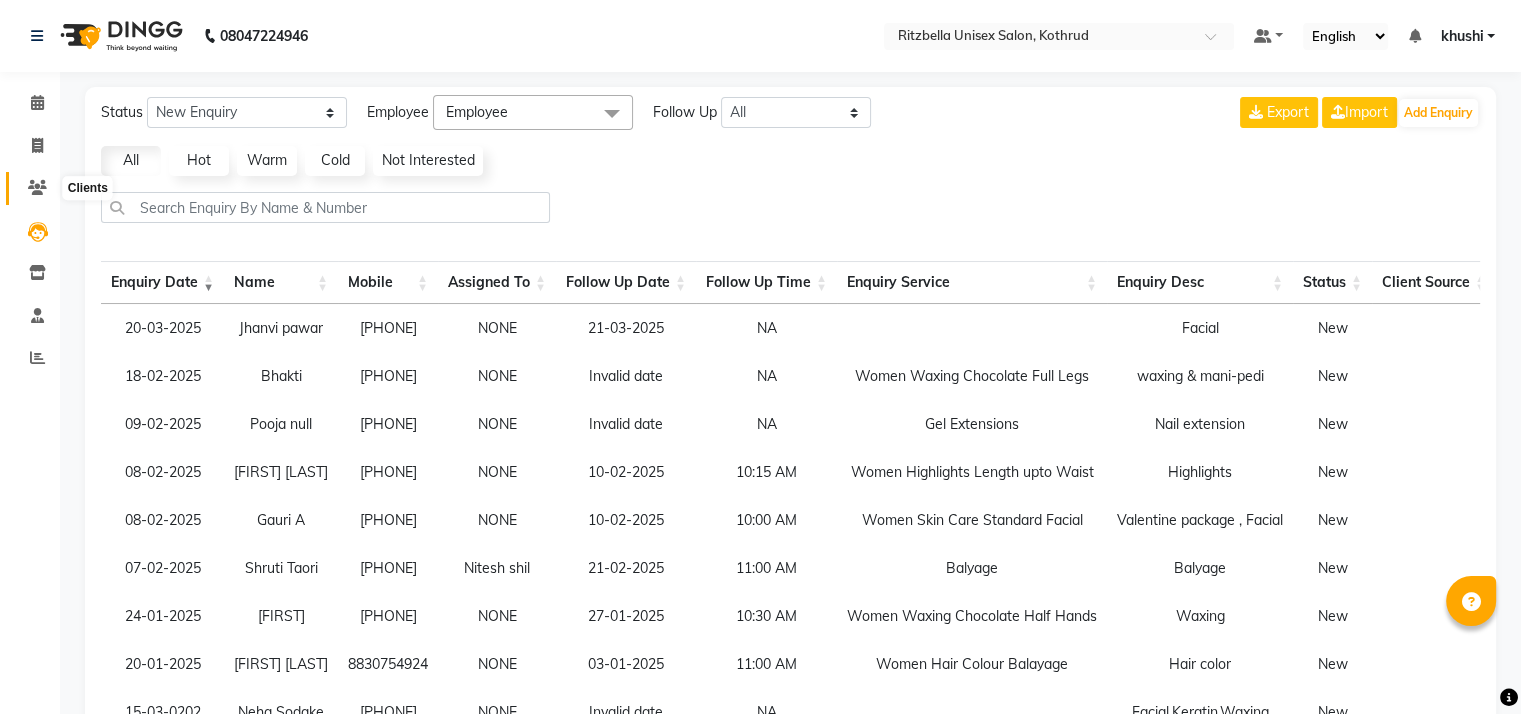 click 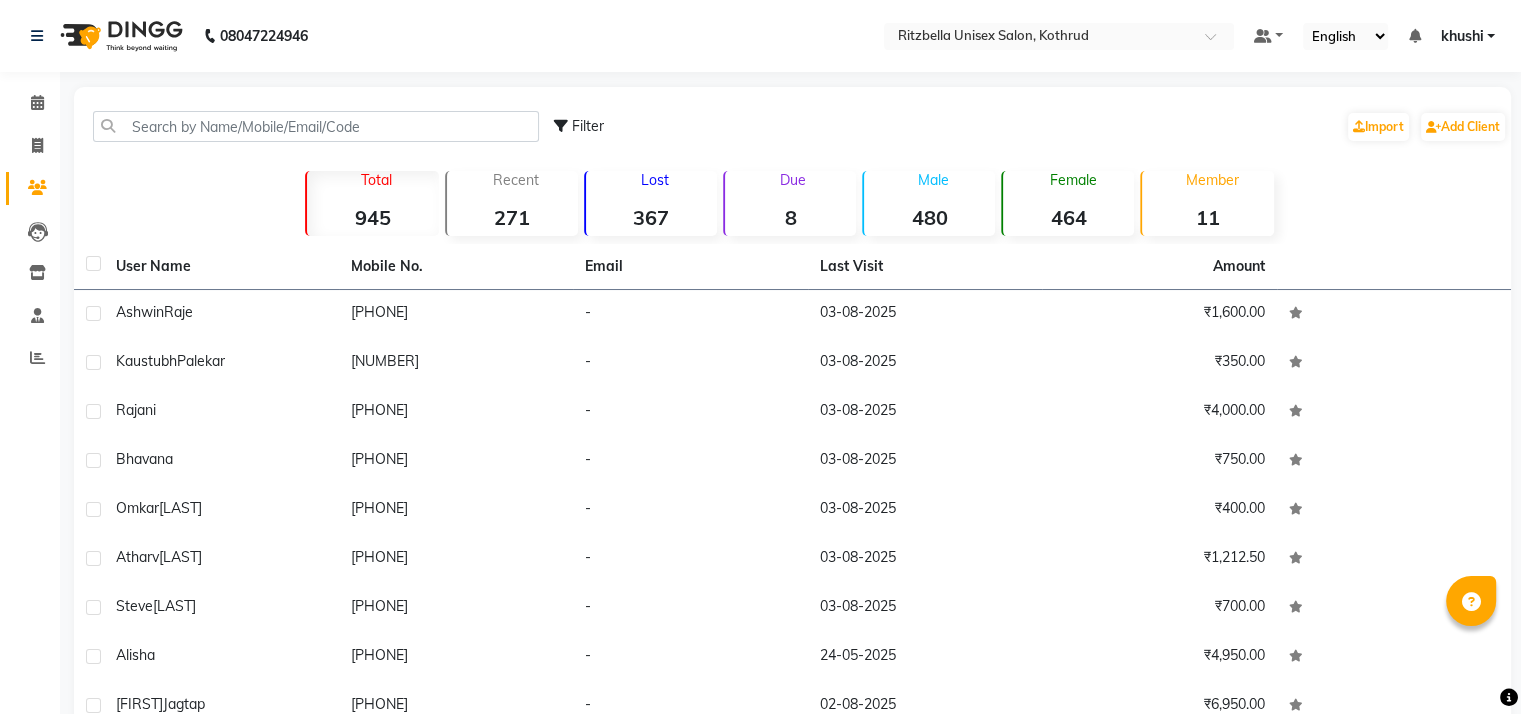 click on "Lost [NUMBER]" 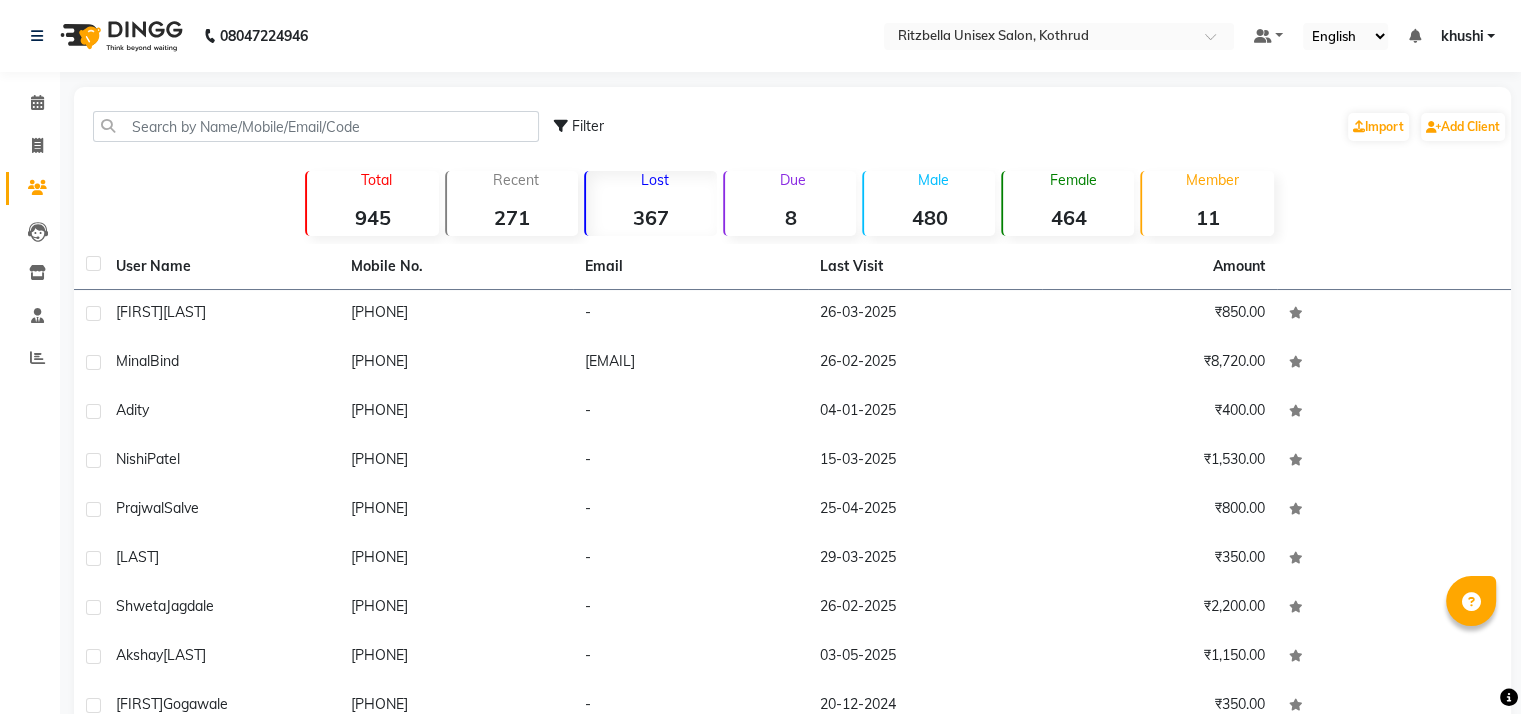 click on "367" 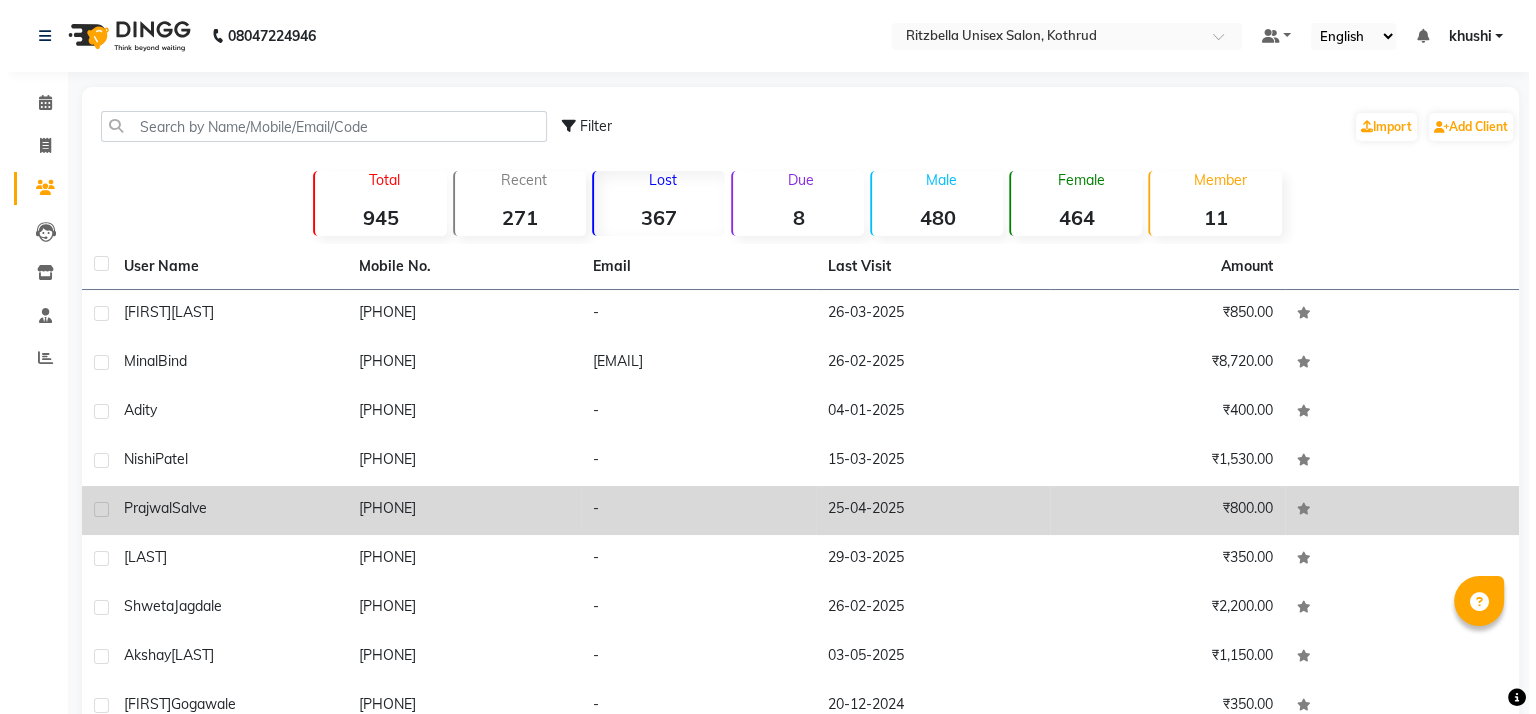 scroll, scrollTop: 152, scrollLeft: 0, axis: vertical 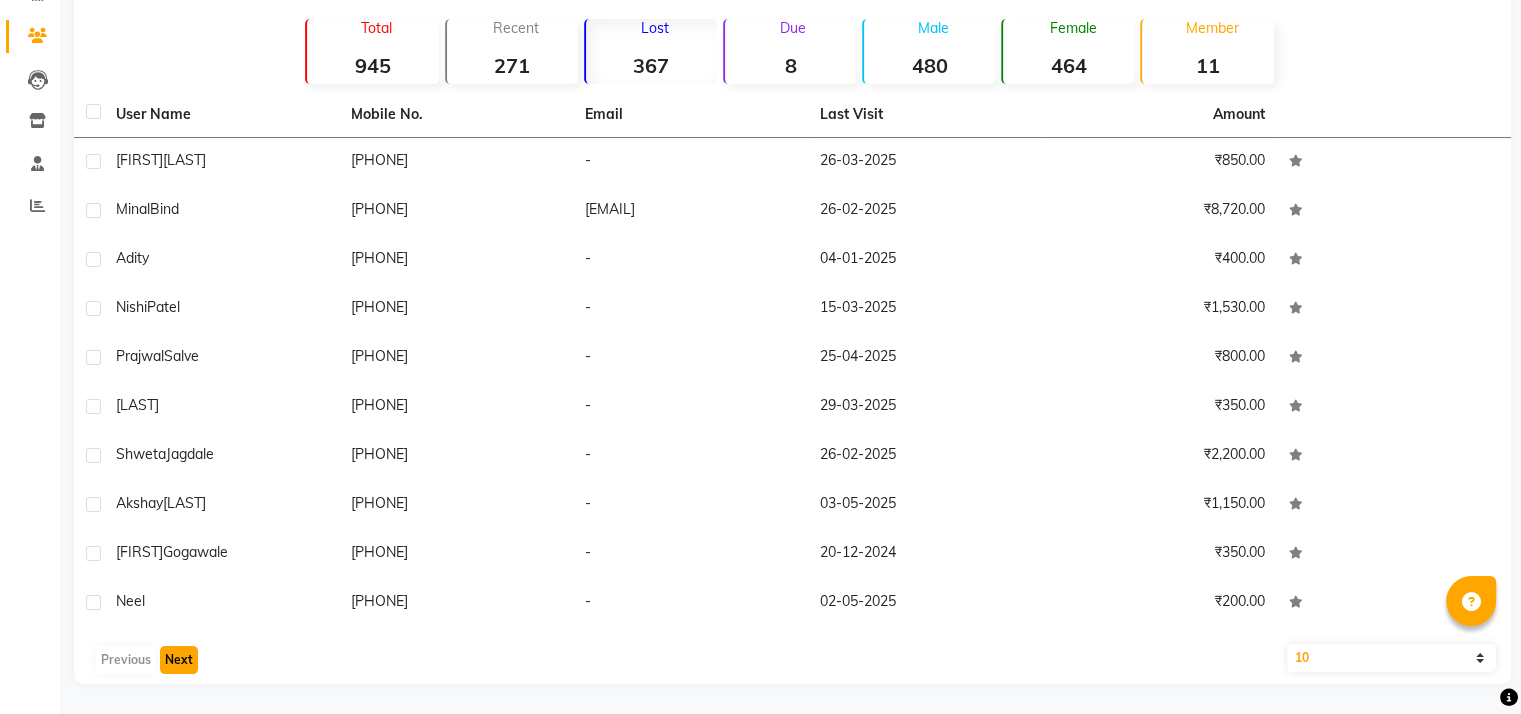 click on "Next" 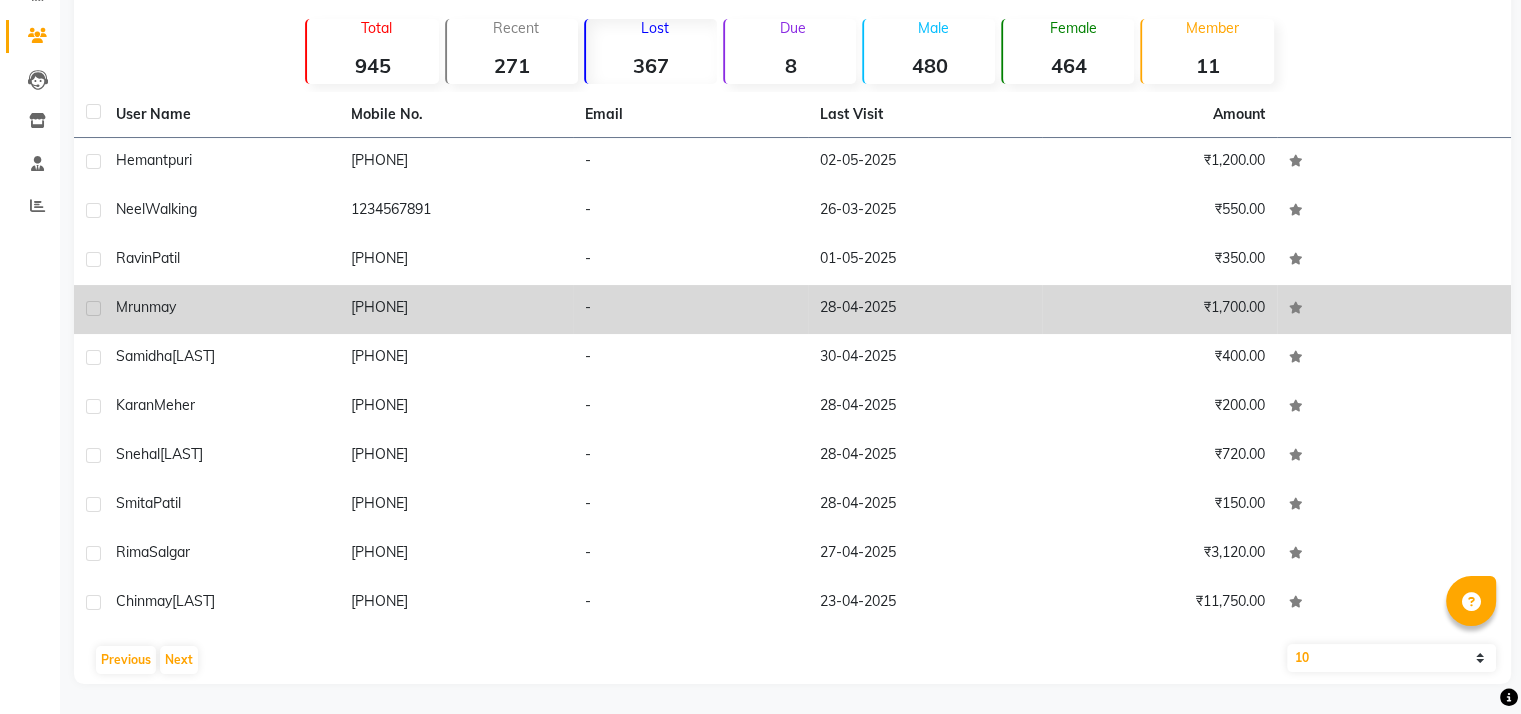 click on "[PHONE]" 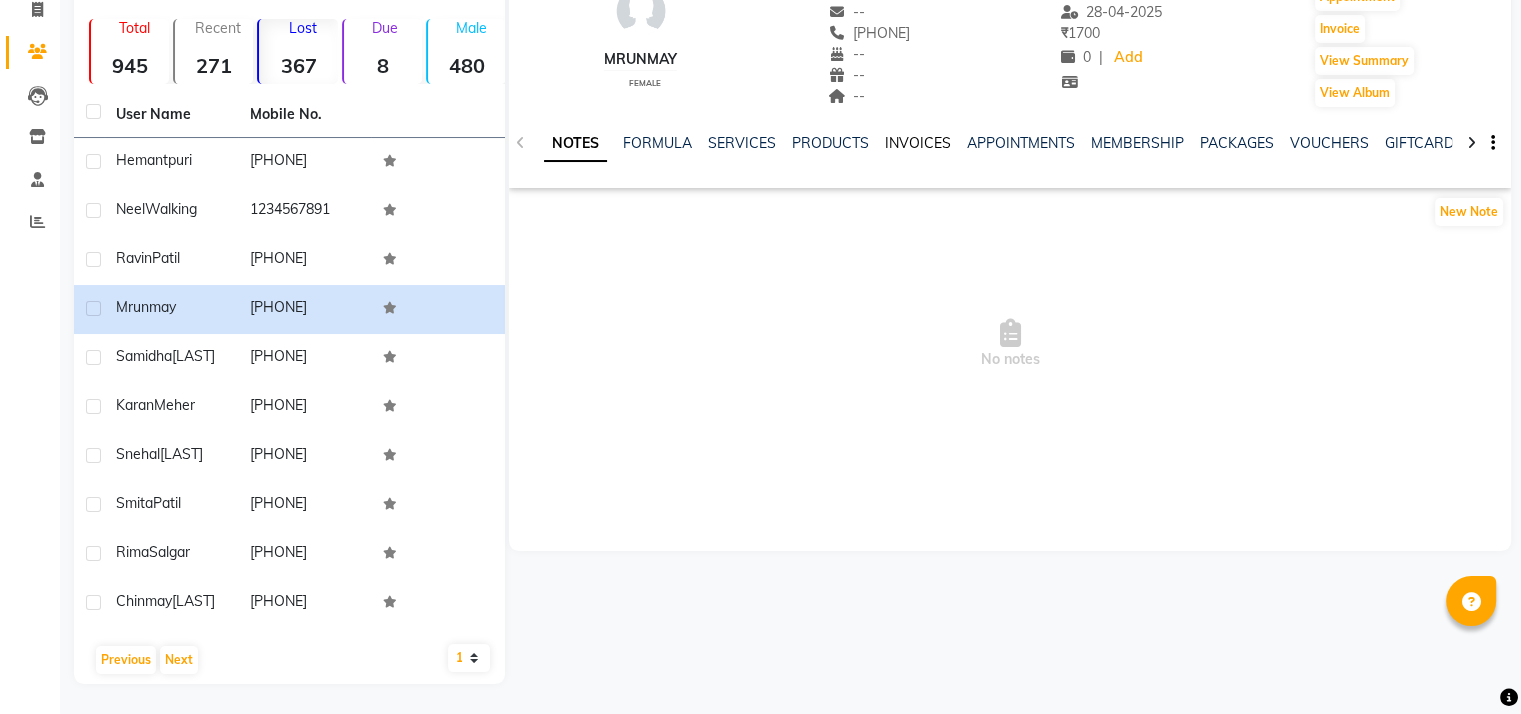 click on "INVOICES" 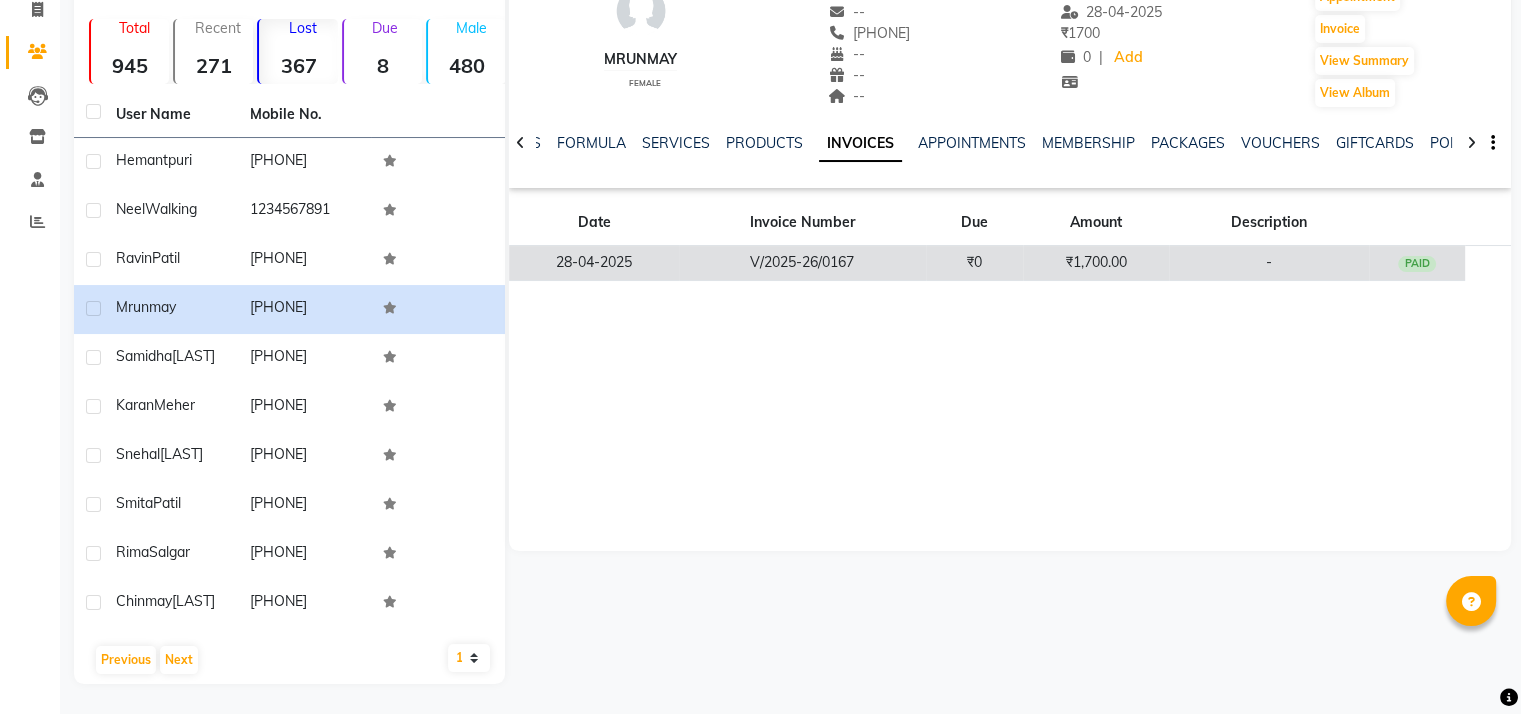 click on "V/2025-26/0167" 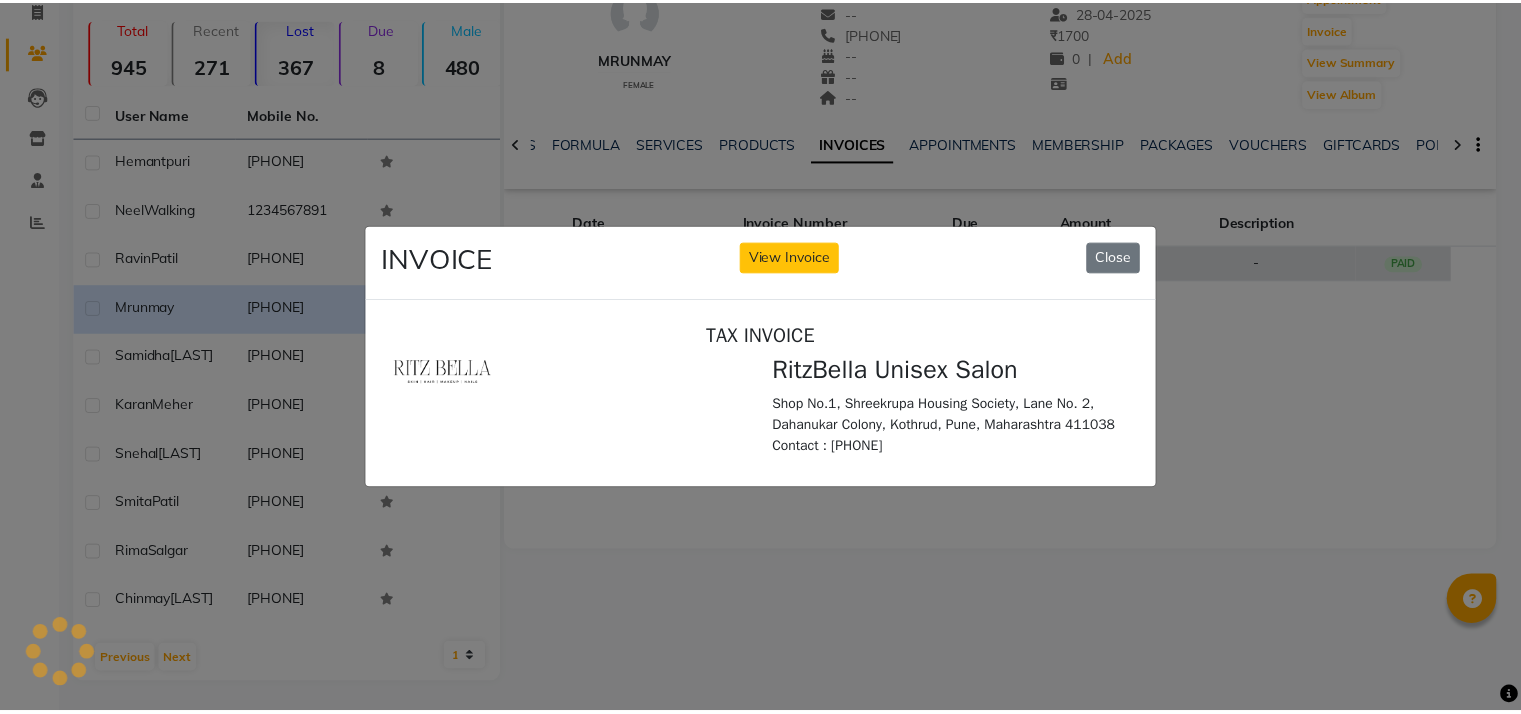 scroll, scrollTop: 0, scrollLeft: 0, axis: both 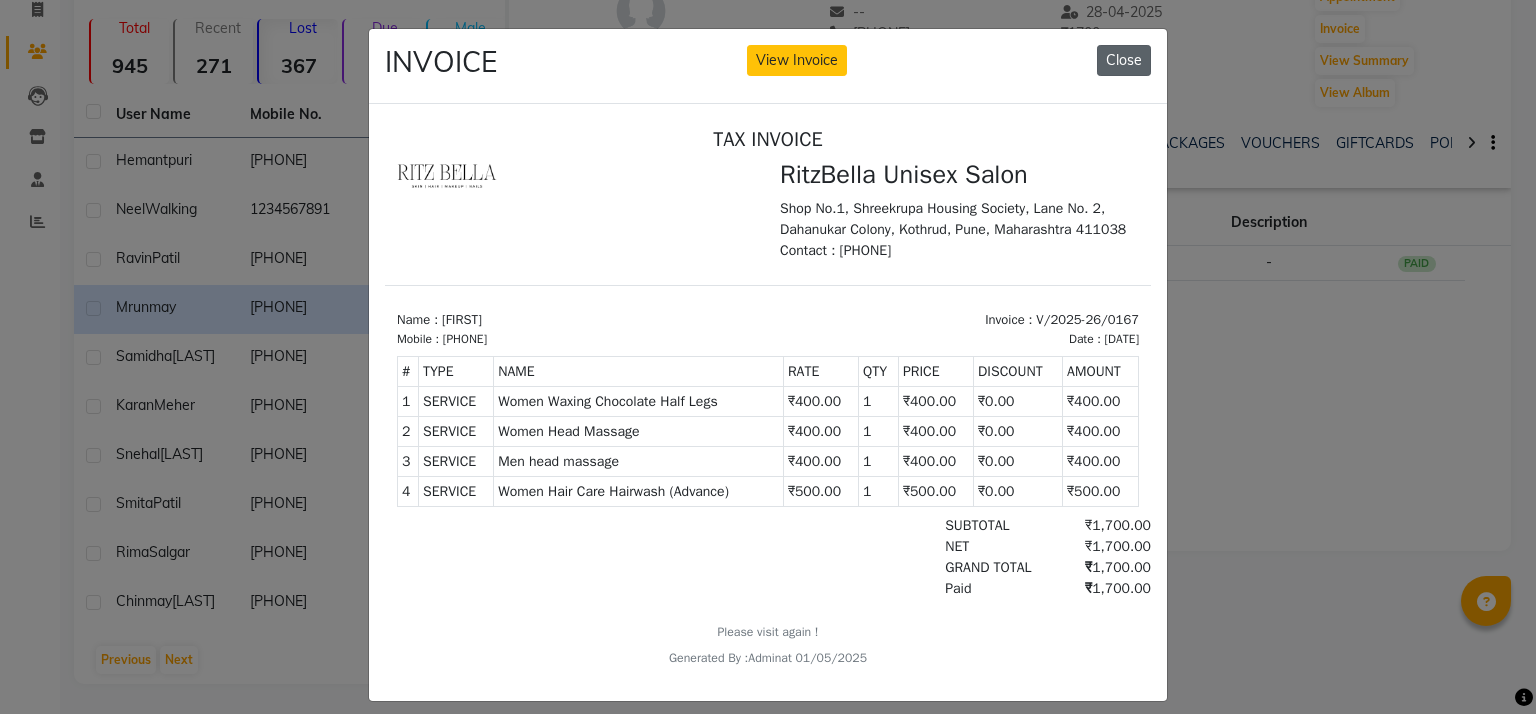 click on "Close" 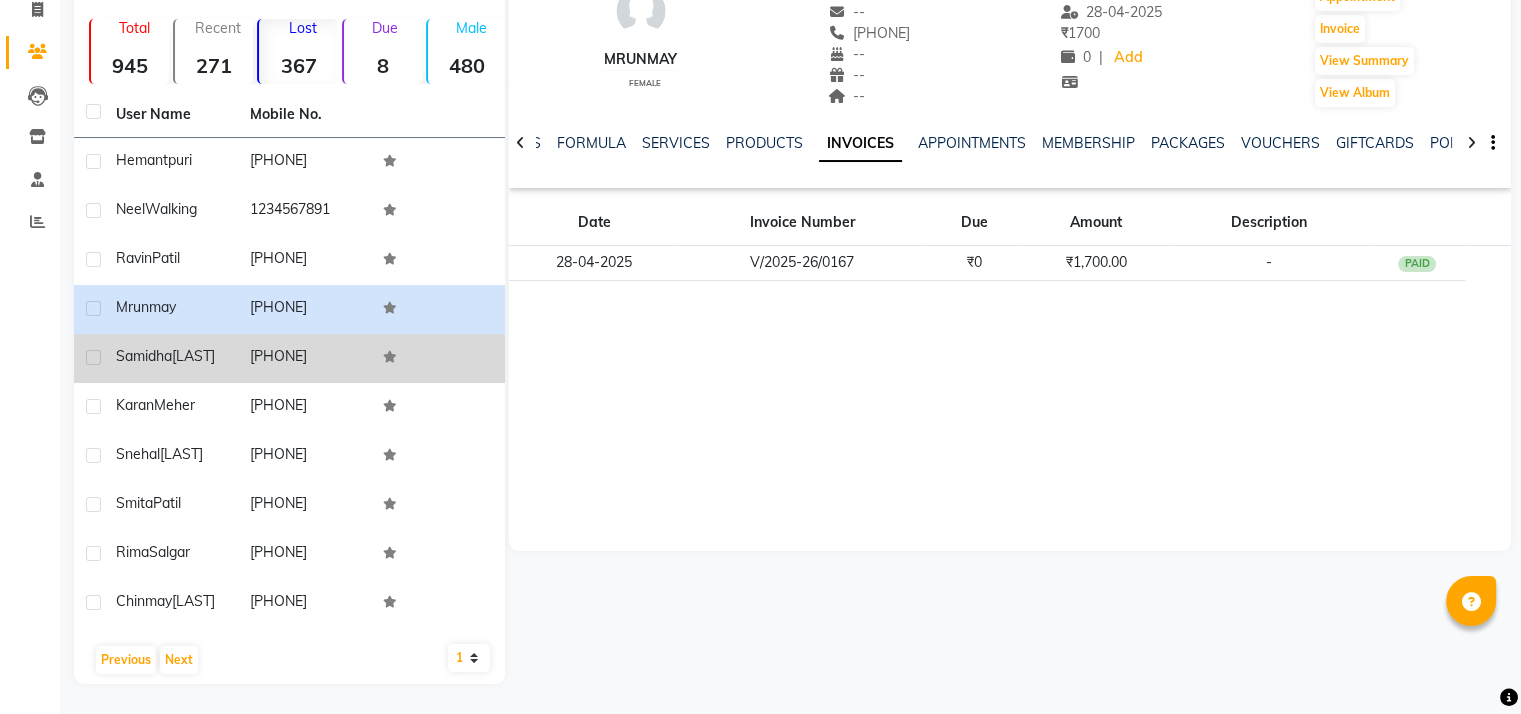click on "[FIRST] [LAST]" 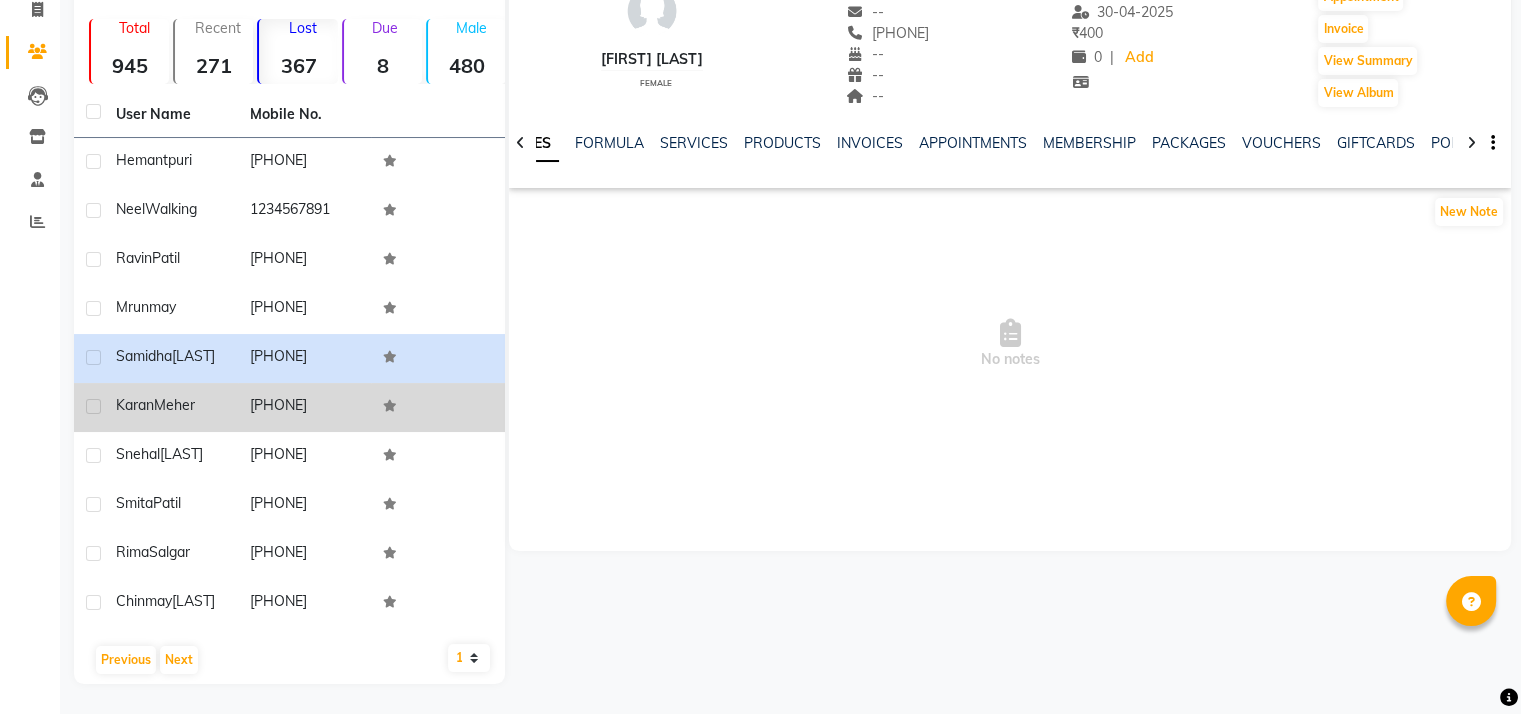 click on "[FIRST] [LAST]" 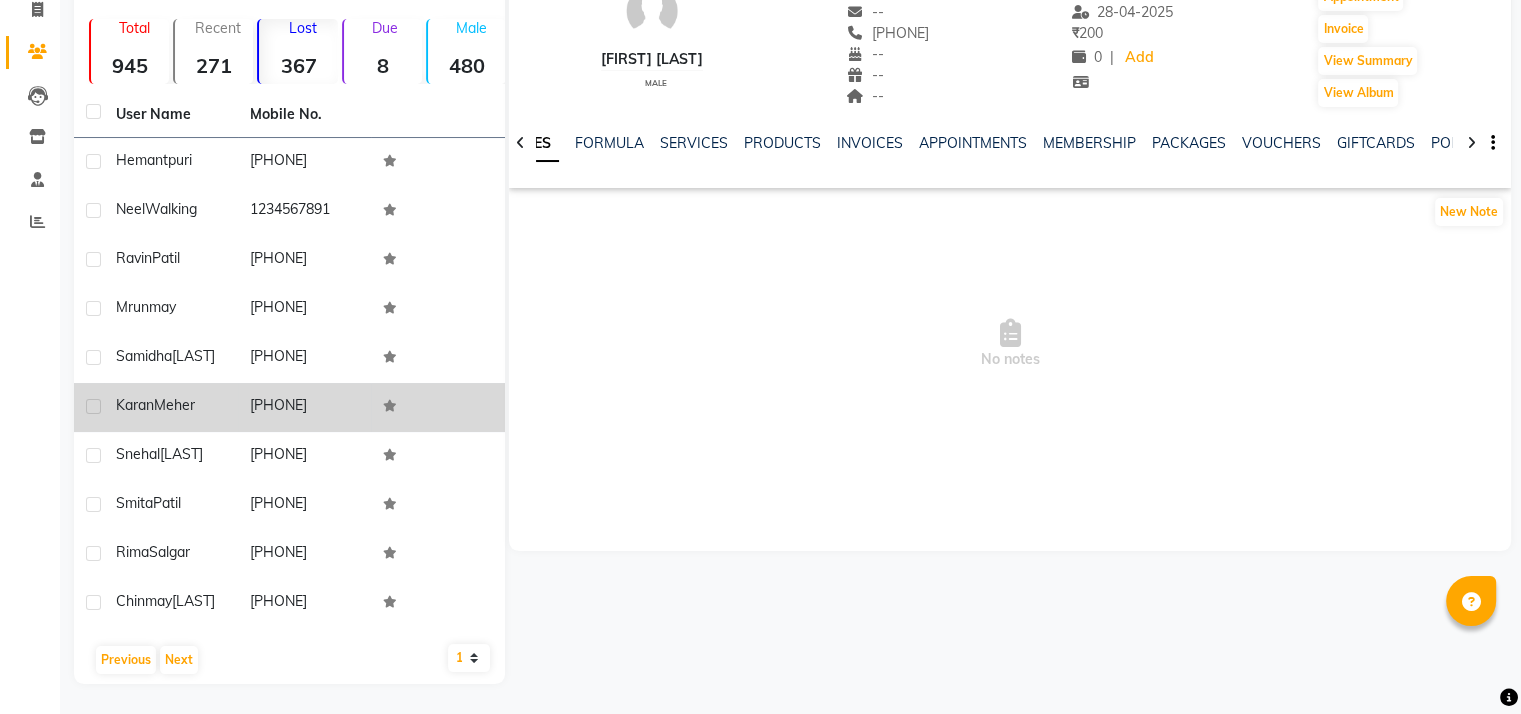 scroll, scrollTop: 170, scrollLeft: 0, axis: vertical 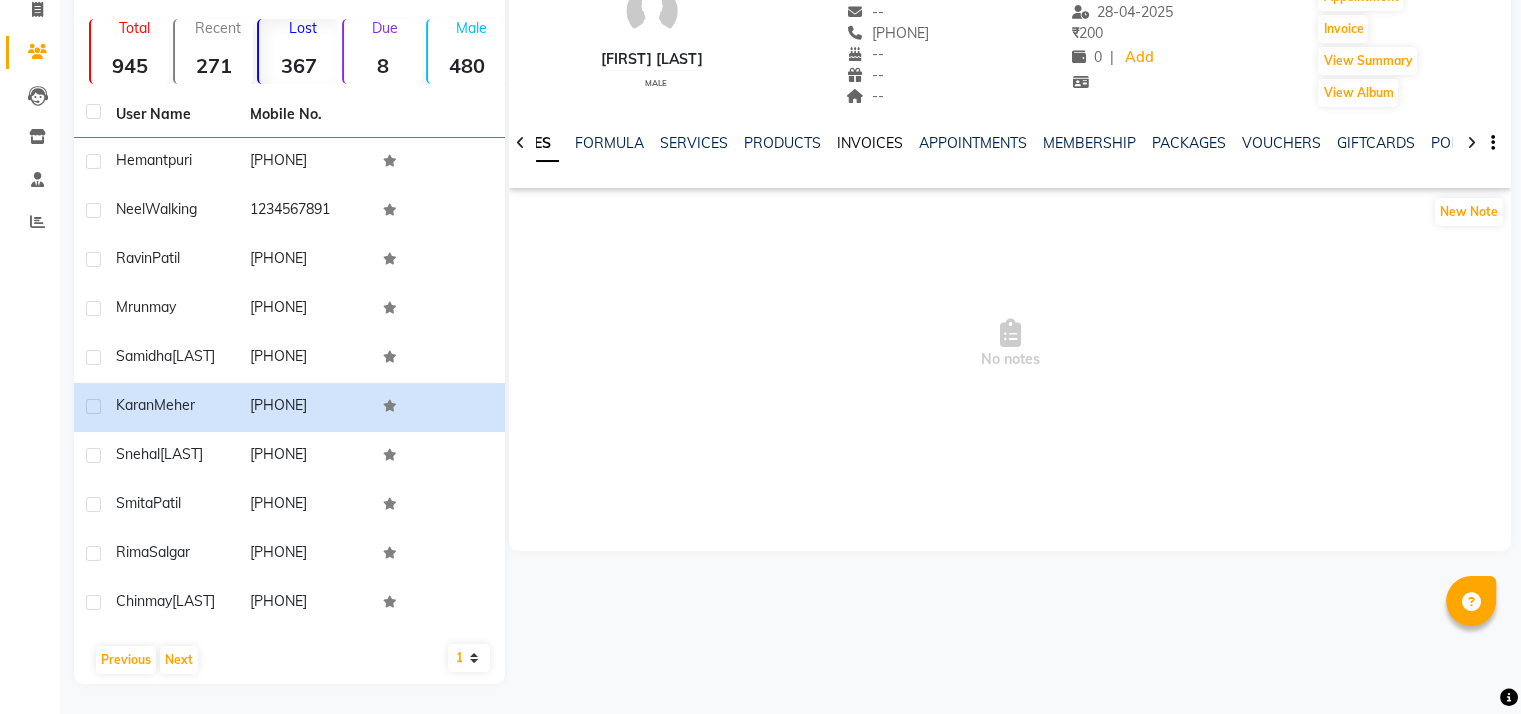 click on "INVOICES" 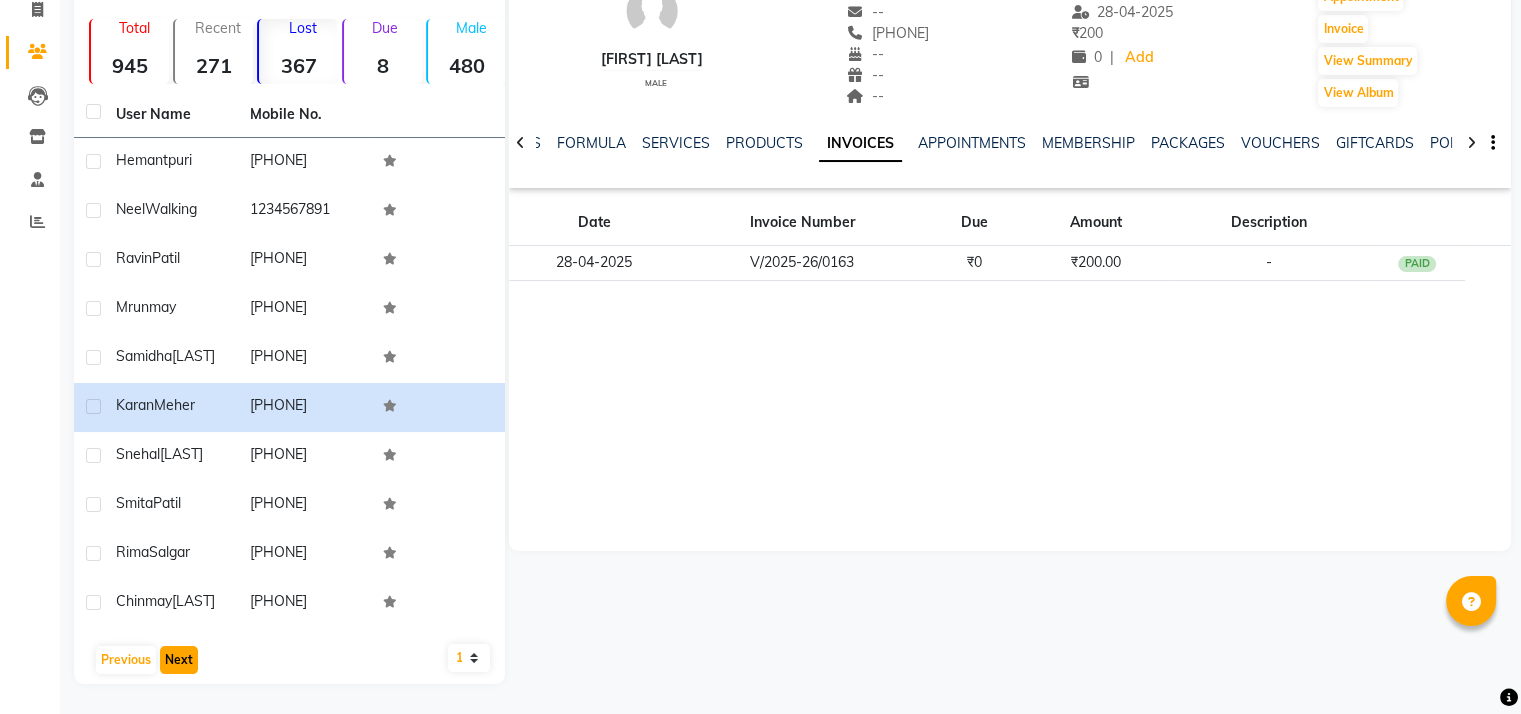 click on "Next" 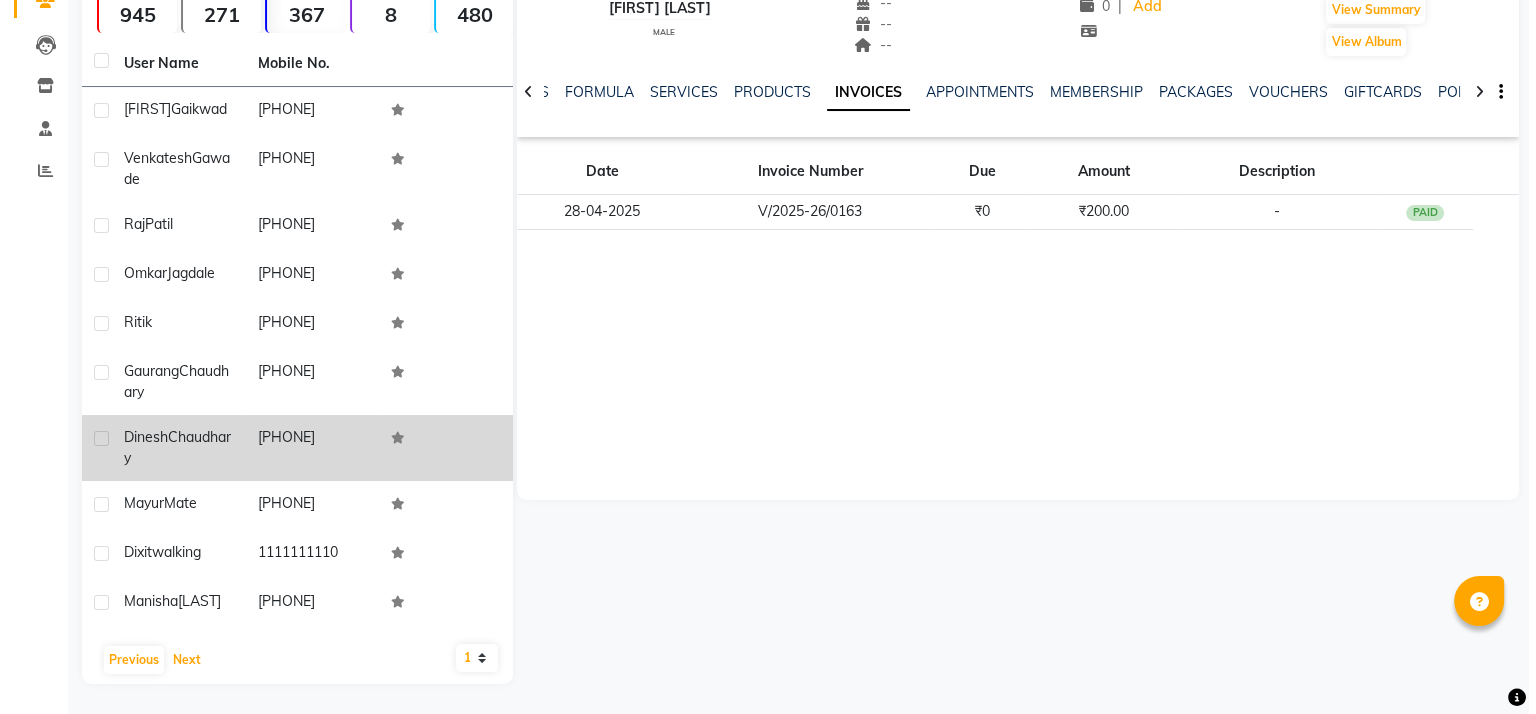 scroll, scrollTop: 193, scrollLeft: 0, axis: vertical 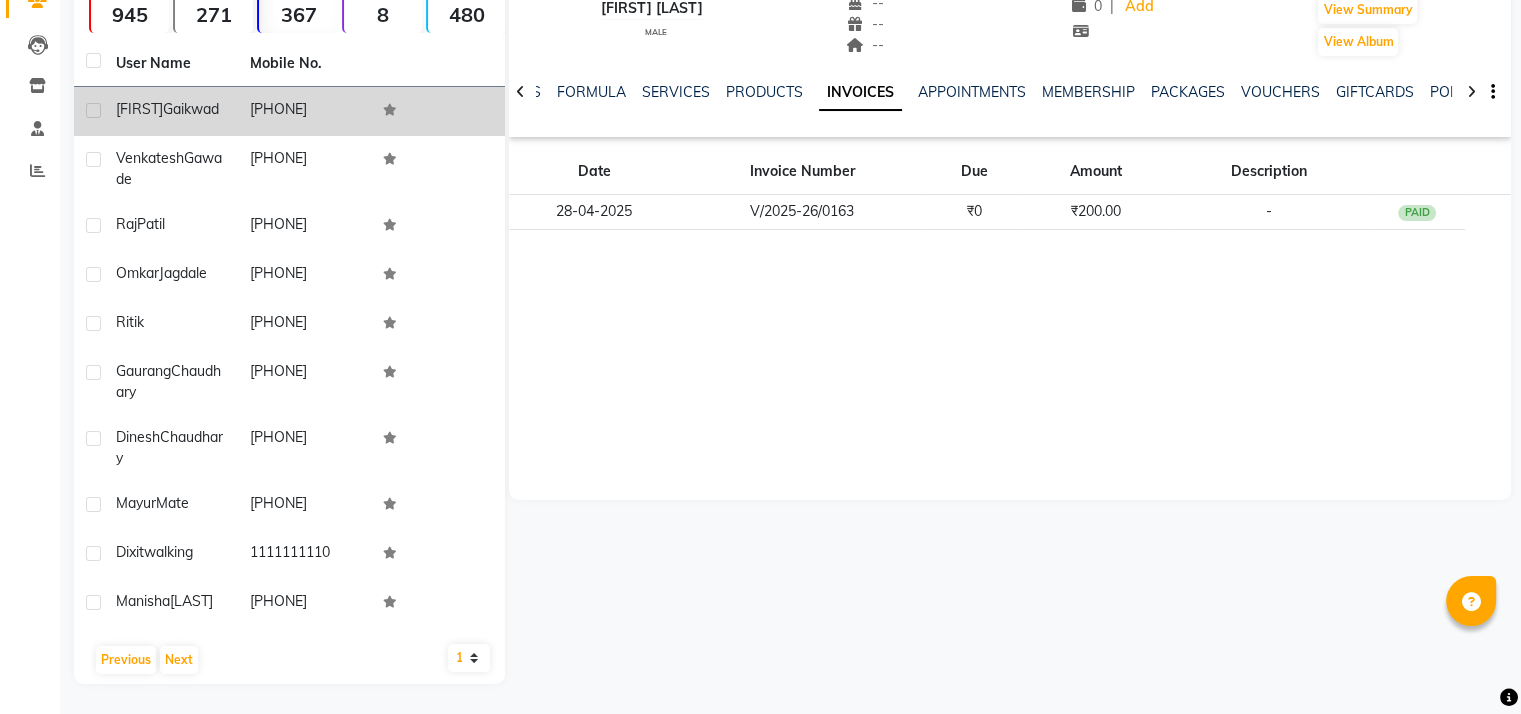 click on "[FIRST] [LAST]" 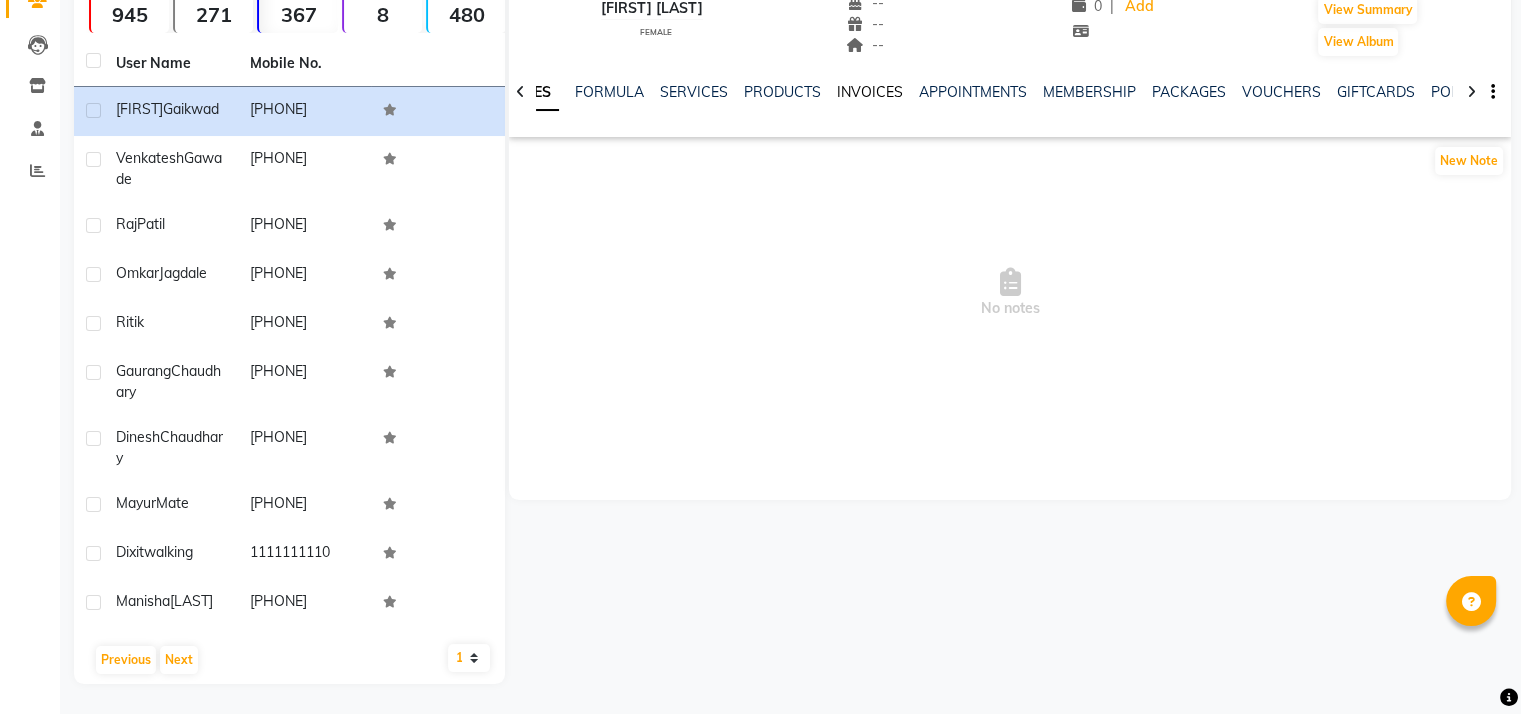 click on "INVOICES" 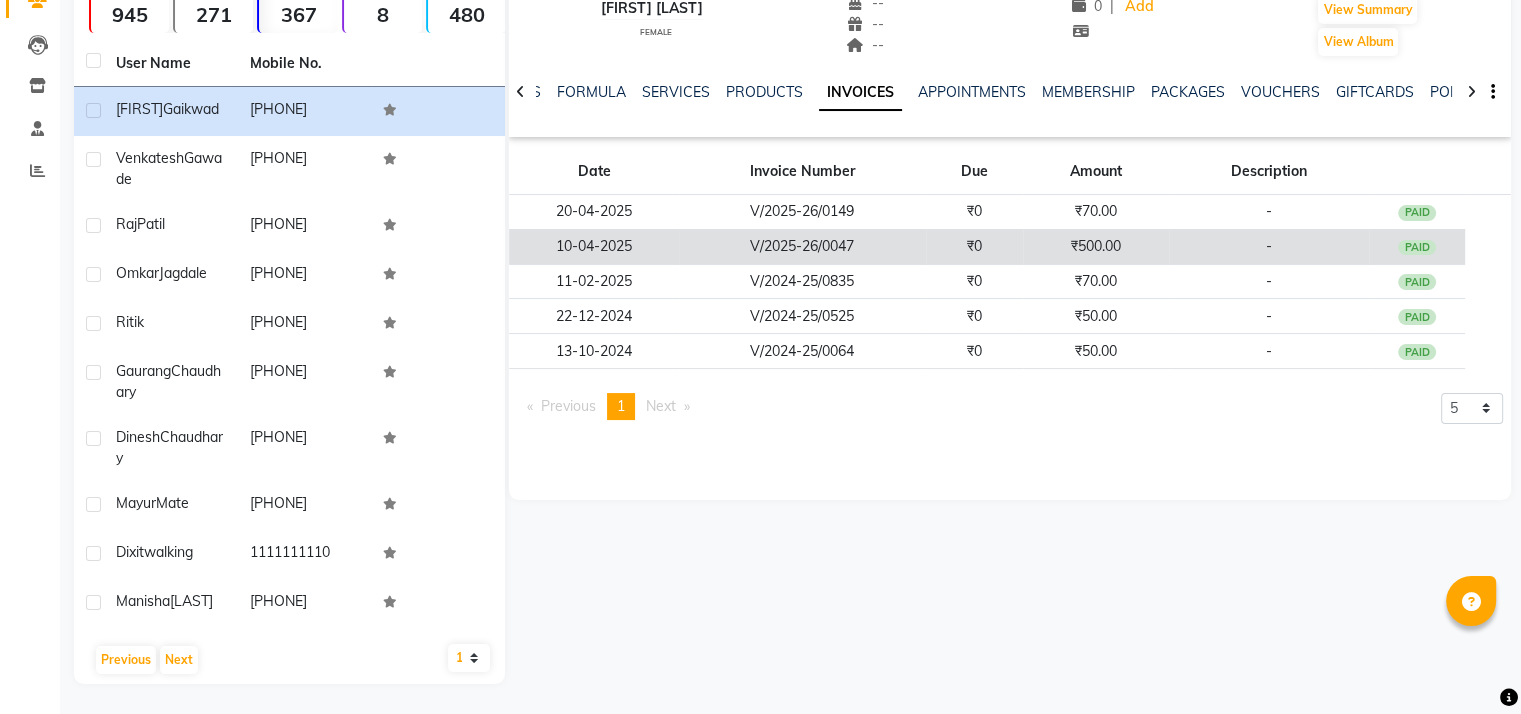 click on "V/2025-26/0047" 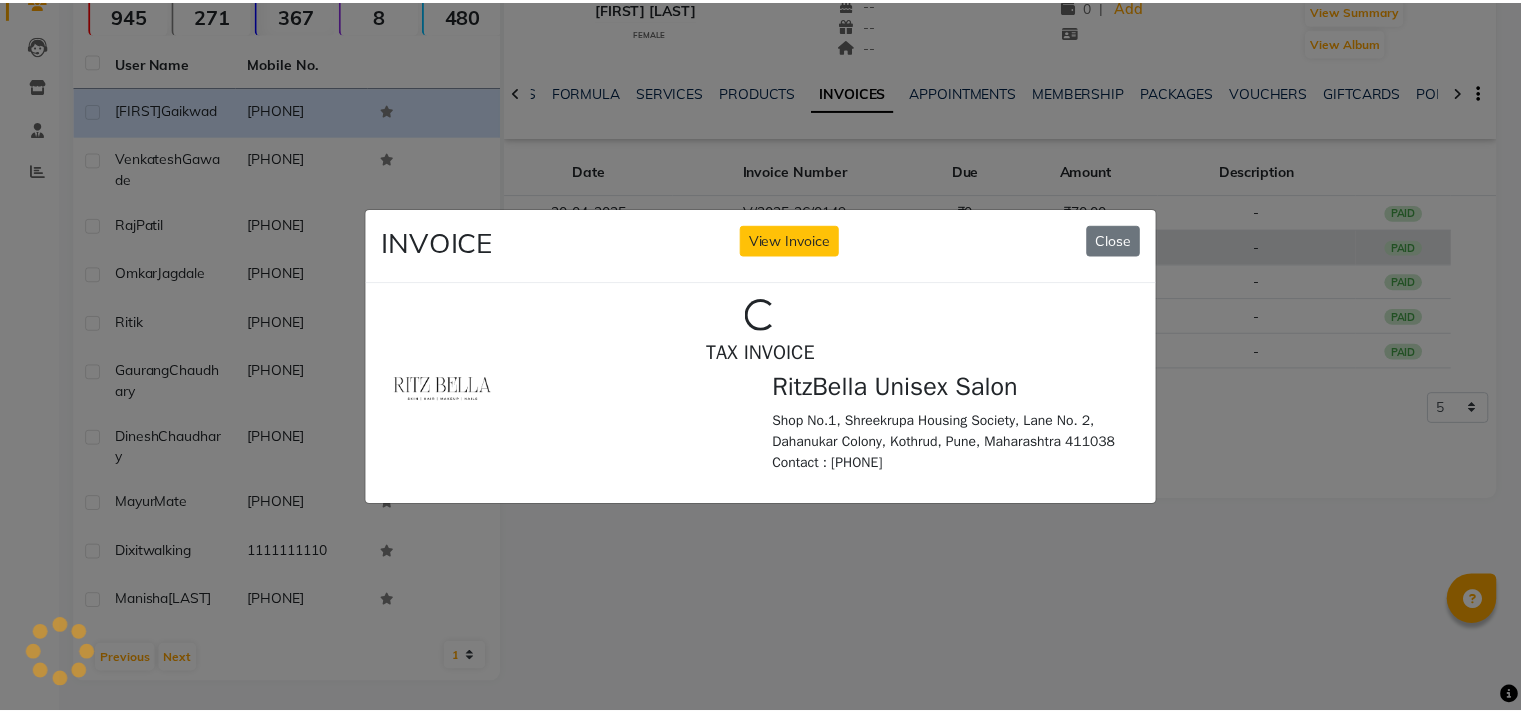scroll, scrollTop: 0, scrollLeft: 0, axis: both 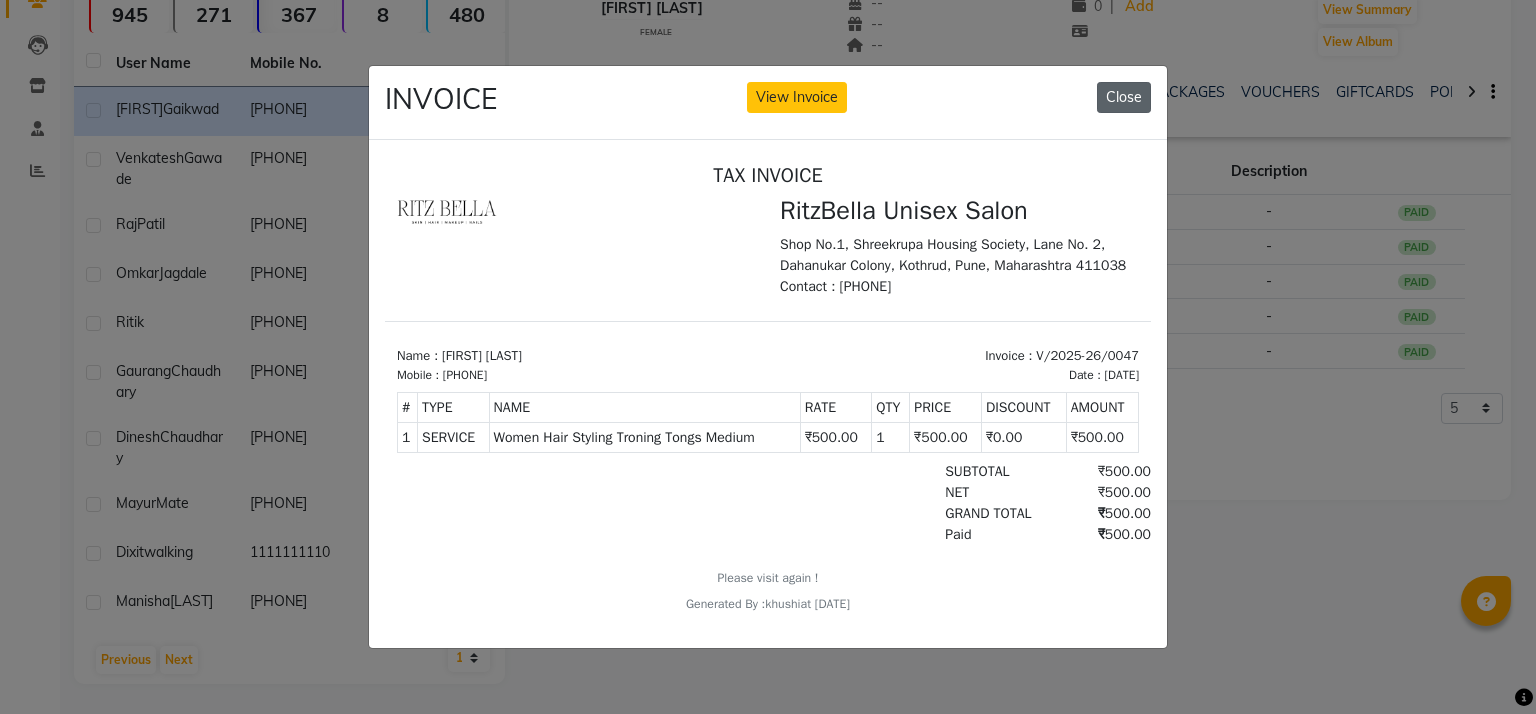 click on "Close" 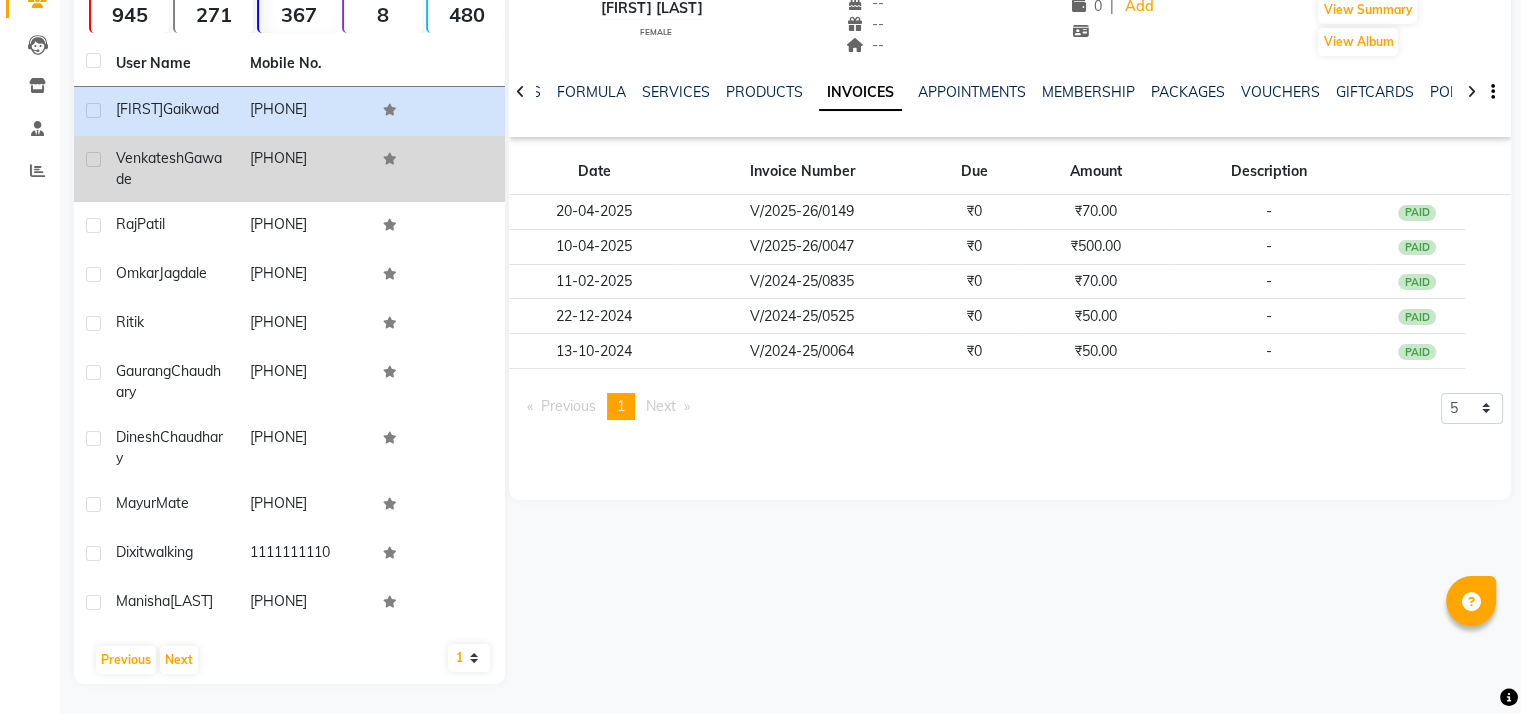 scroll, scrollTop: 0, scrollLeft: 0, axis: both 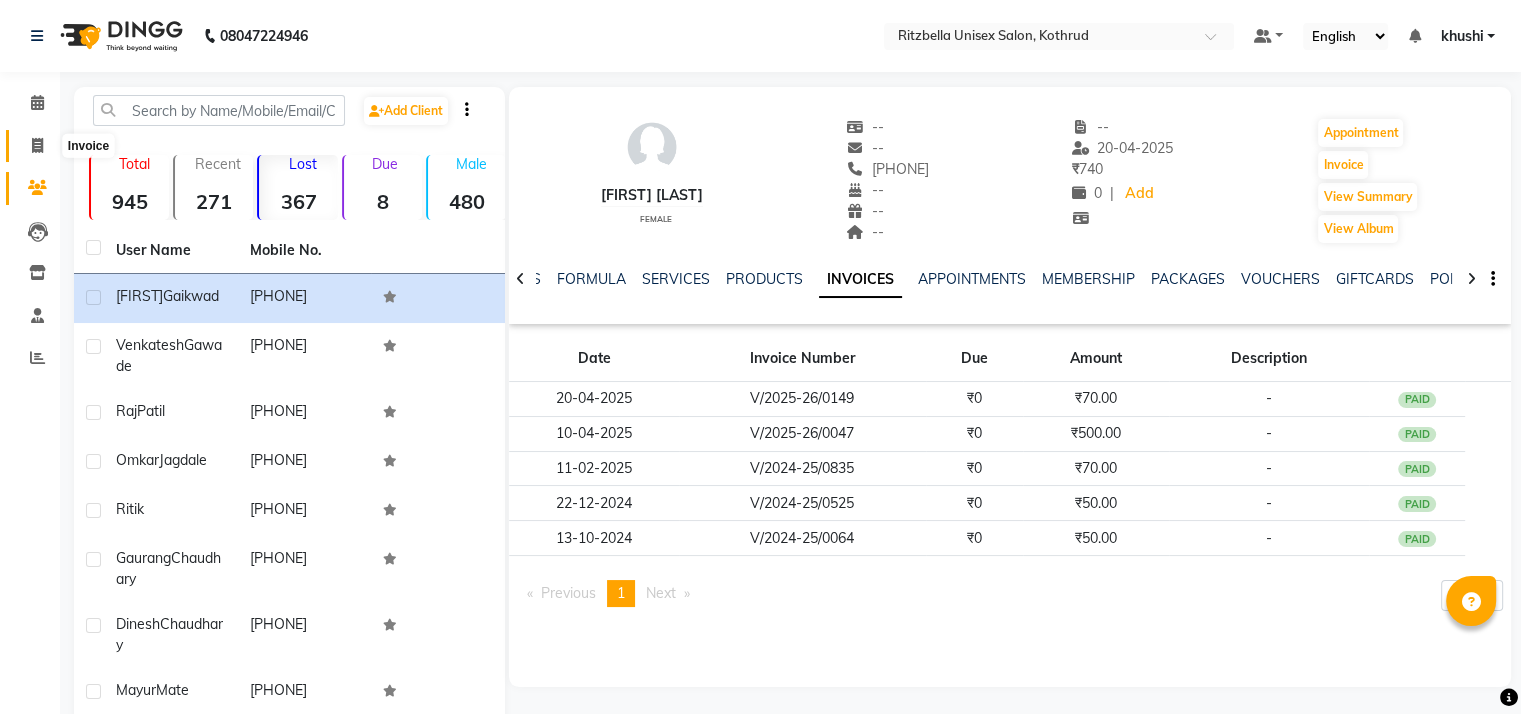 click 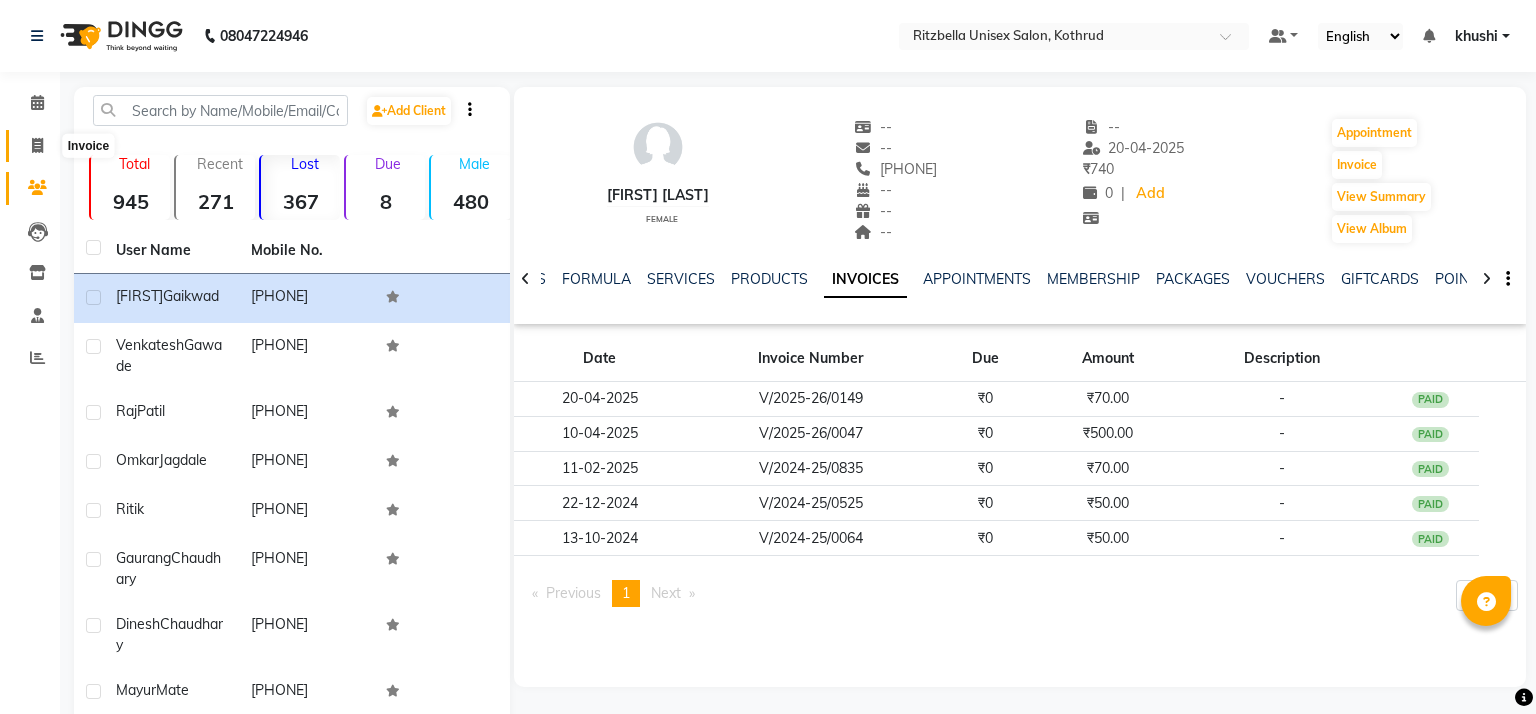 select on "6870" 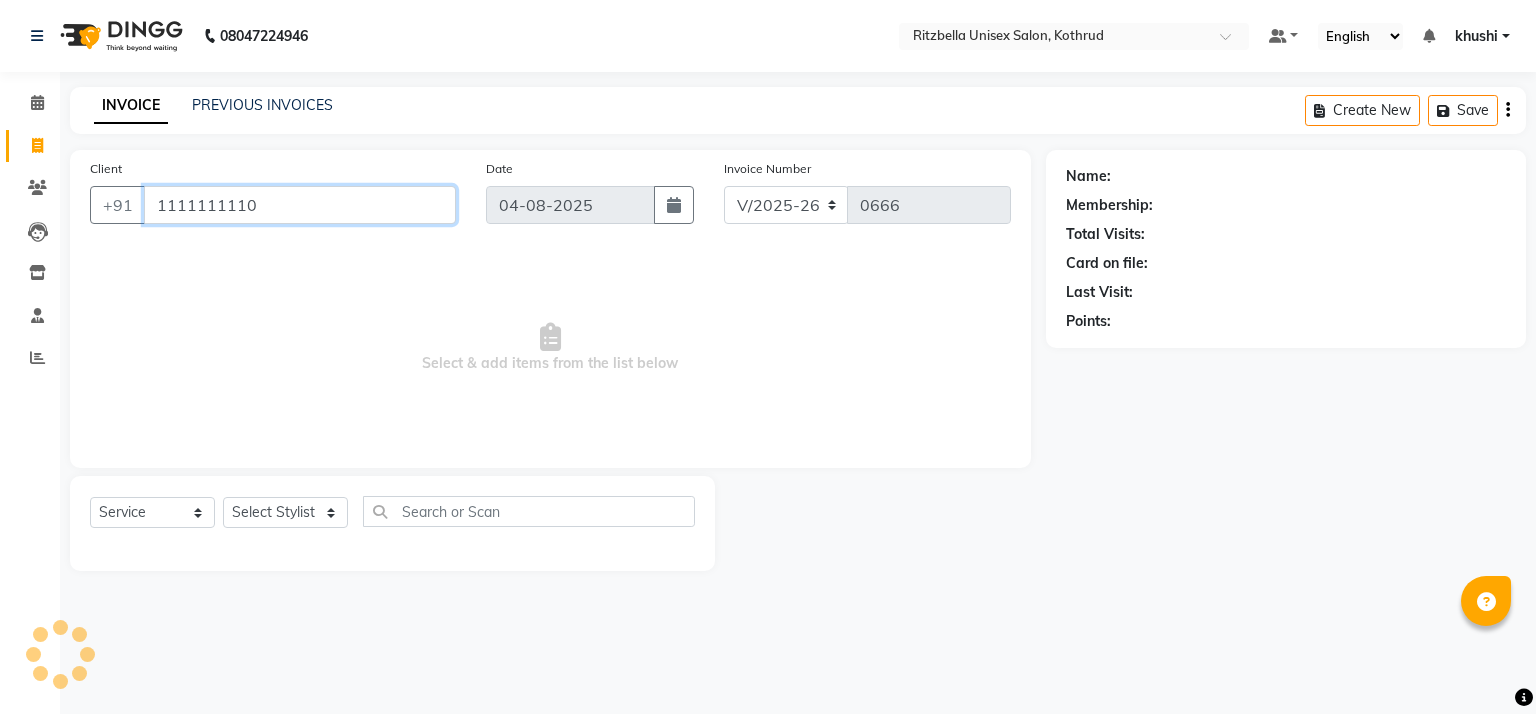type on "1111111110" 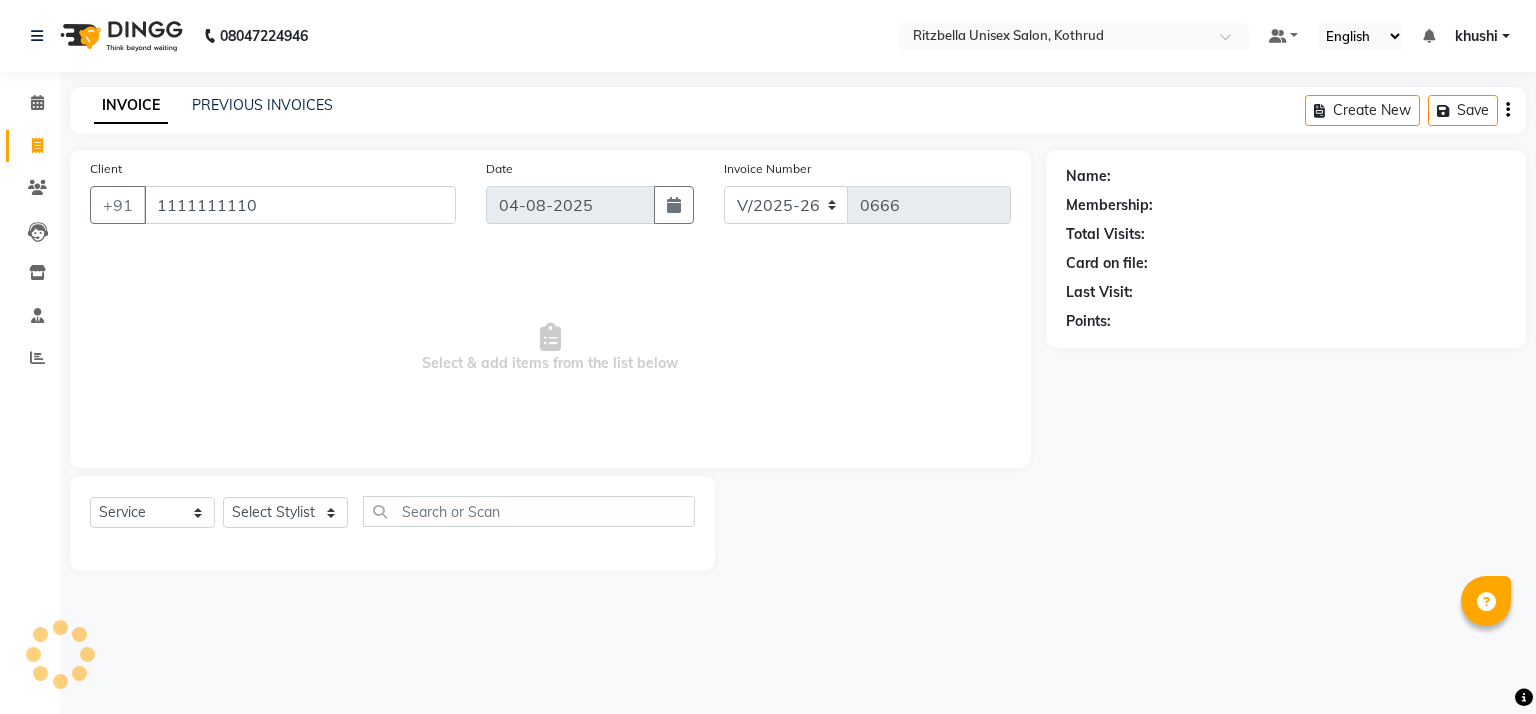 select on "1: Object" 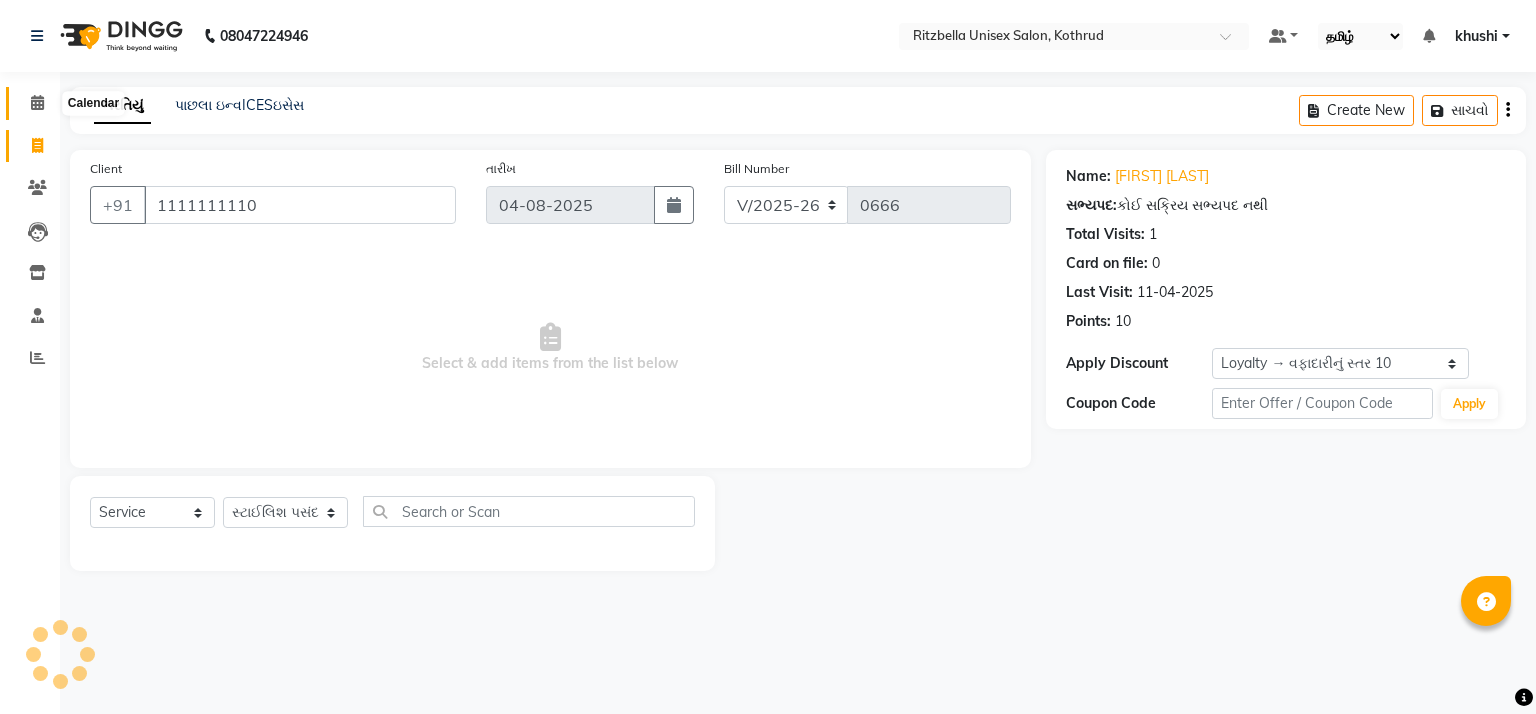 select on "zh" 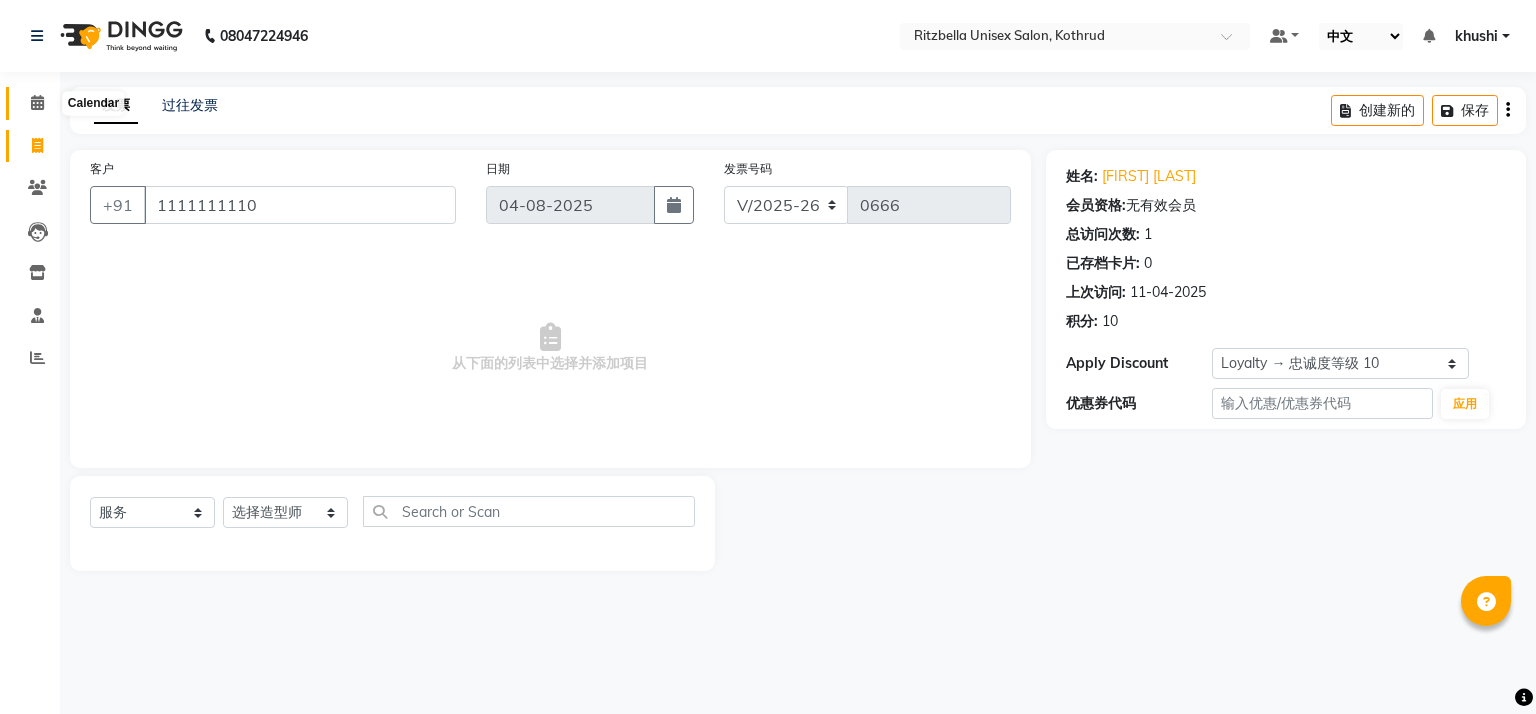 click 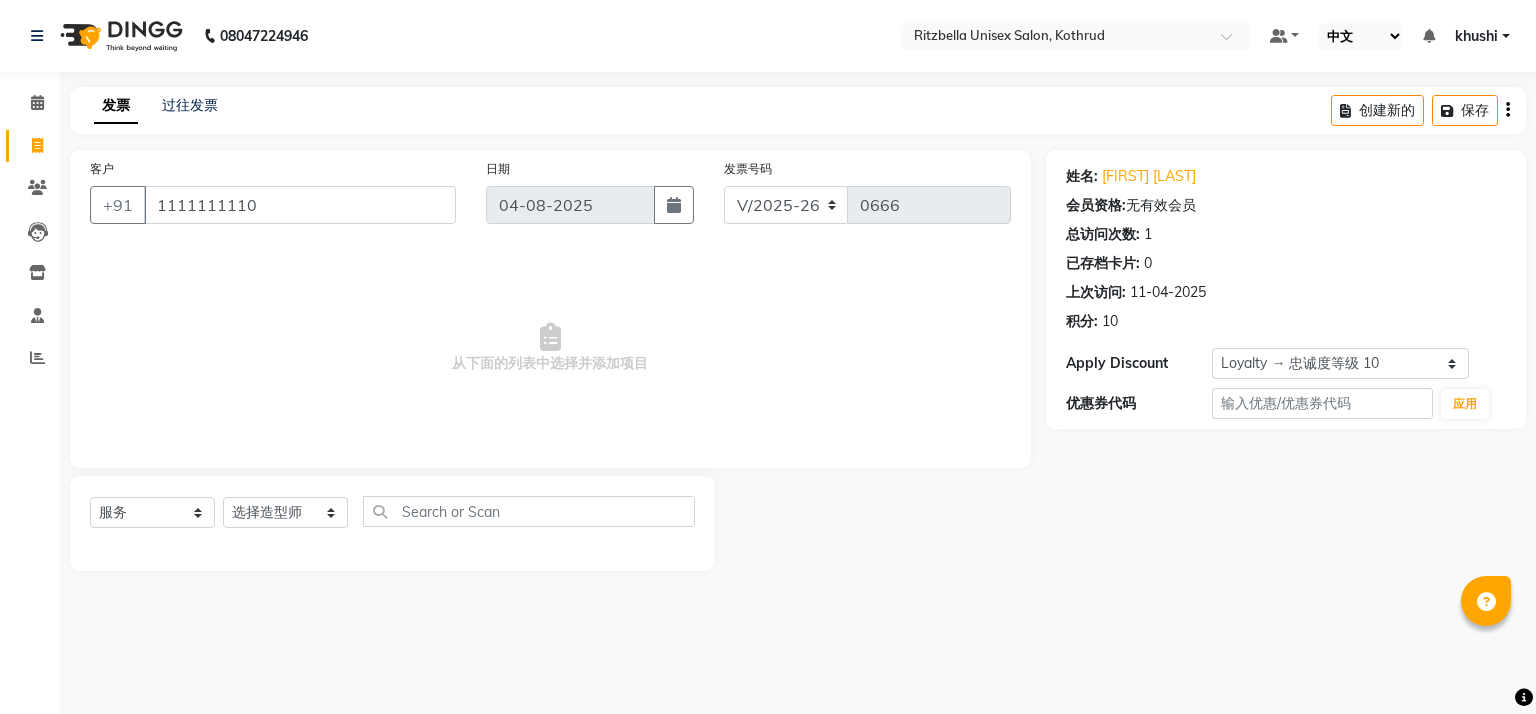 click on "创建新的   保存" 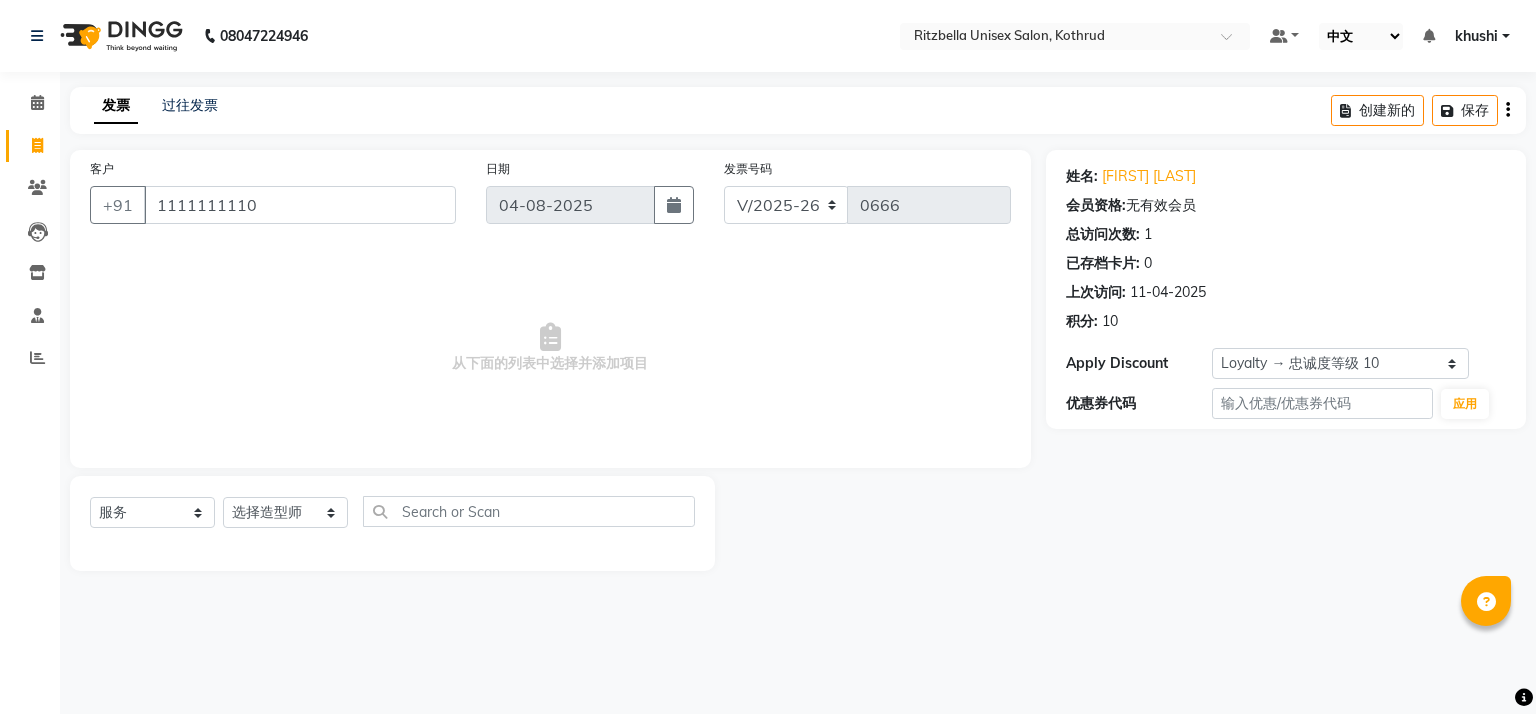 click 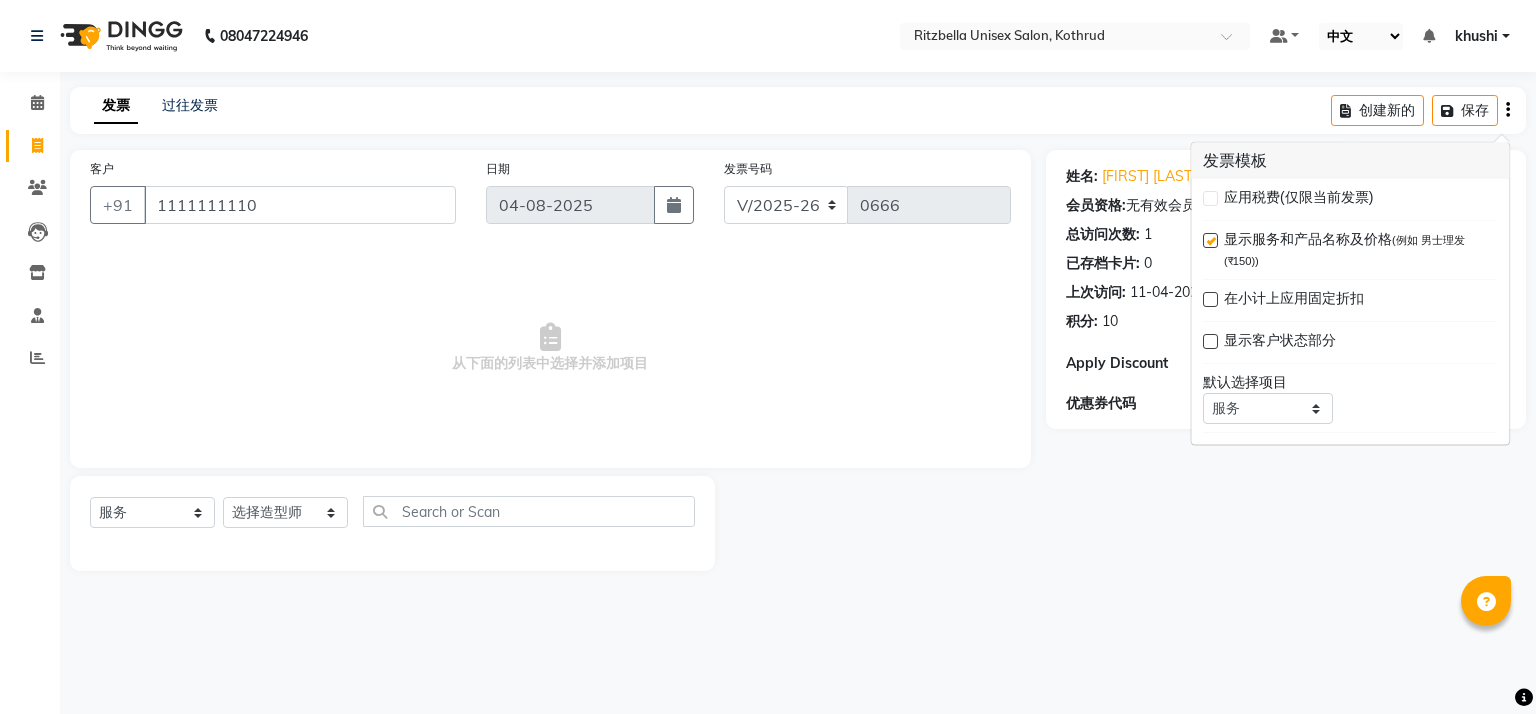 click on "Invoice Past invoices Create new Save Customer +91 [PHONE] Date 04-08-2025 Invoice Number V/2025 V/2025-26 0666 Select and add items from the list below Select Service Product Membership Package Voucher Prepaid Card Gift Card Select stylist [NAME] [NAME] [NAME] [NAME] [NAME] [NAME] Name: [FIRST] [LAST] Membership: No active membership Total visits: 1 Archived cards: 0 Last visit: 11-04-2025 Points: 10 Apply Discount Select Loyalty → Loyalty Level 10 Coupon code Apply" 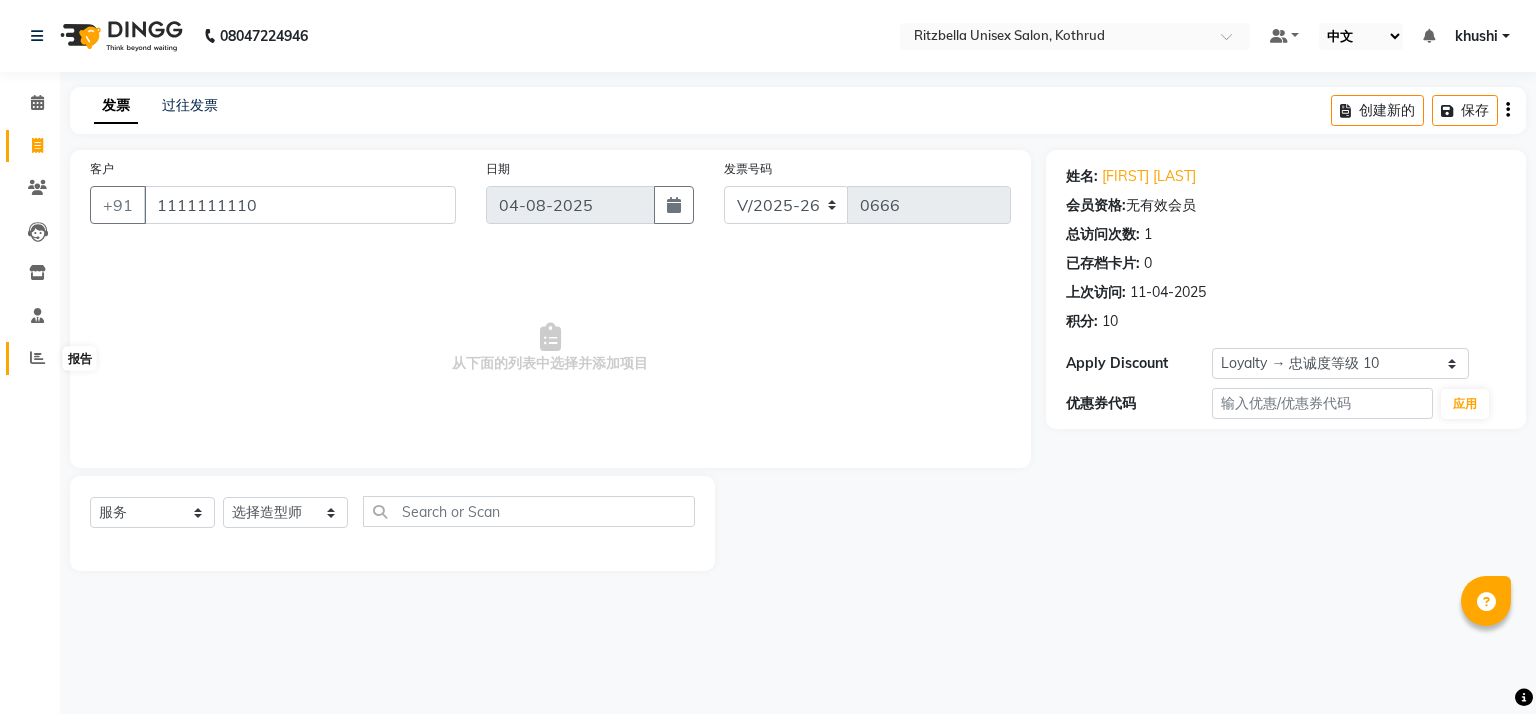 click 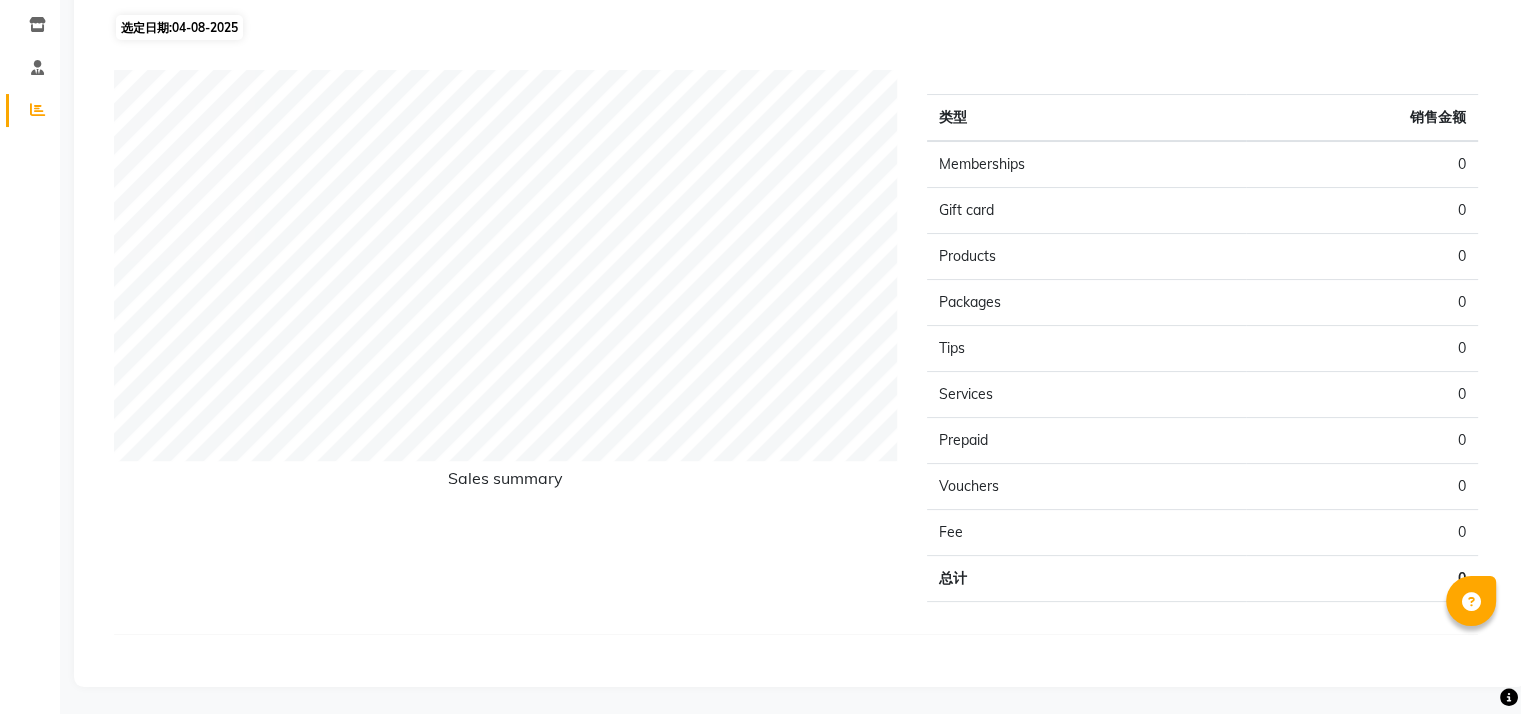 scroll, scrollTop: 0, scrollLeft: 0, axis: both 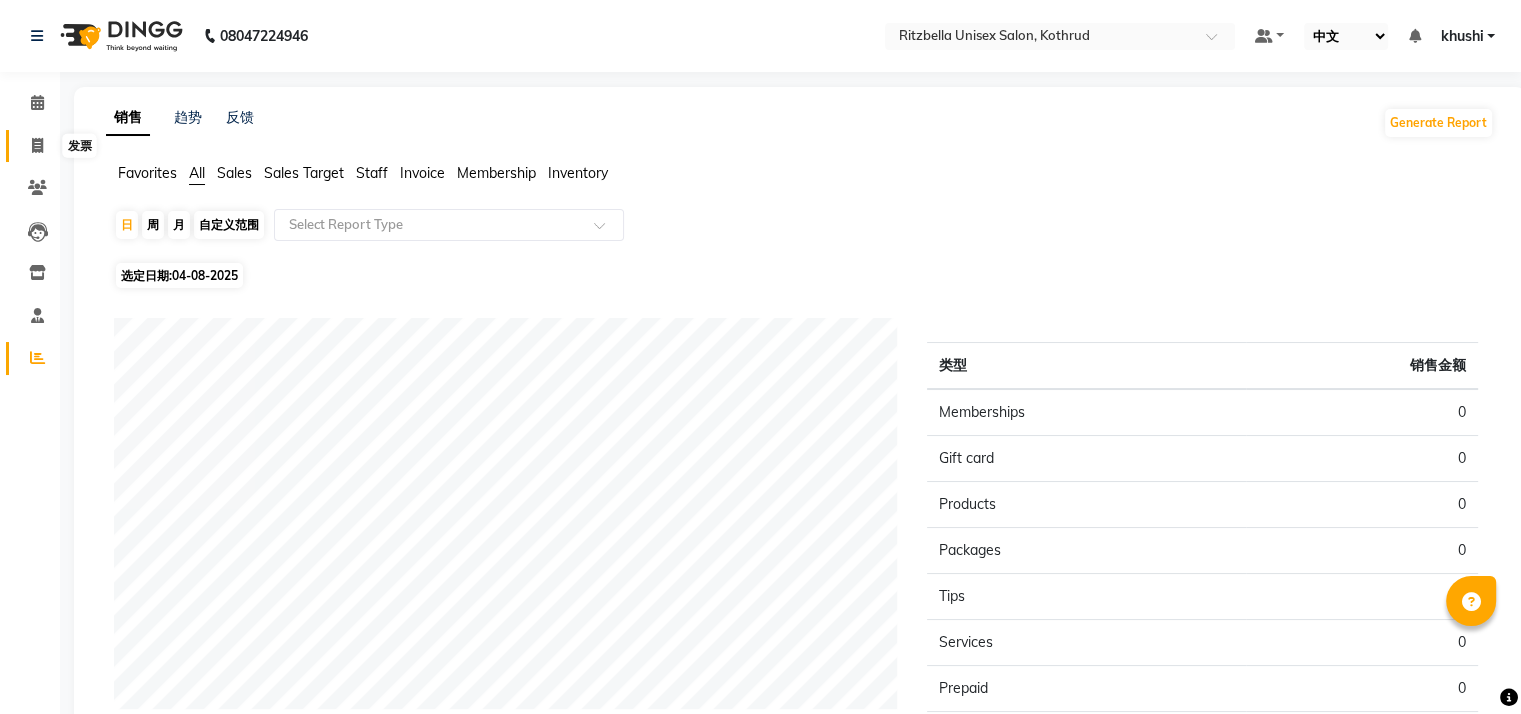 click 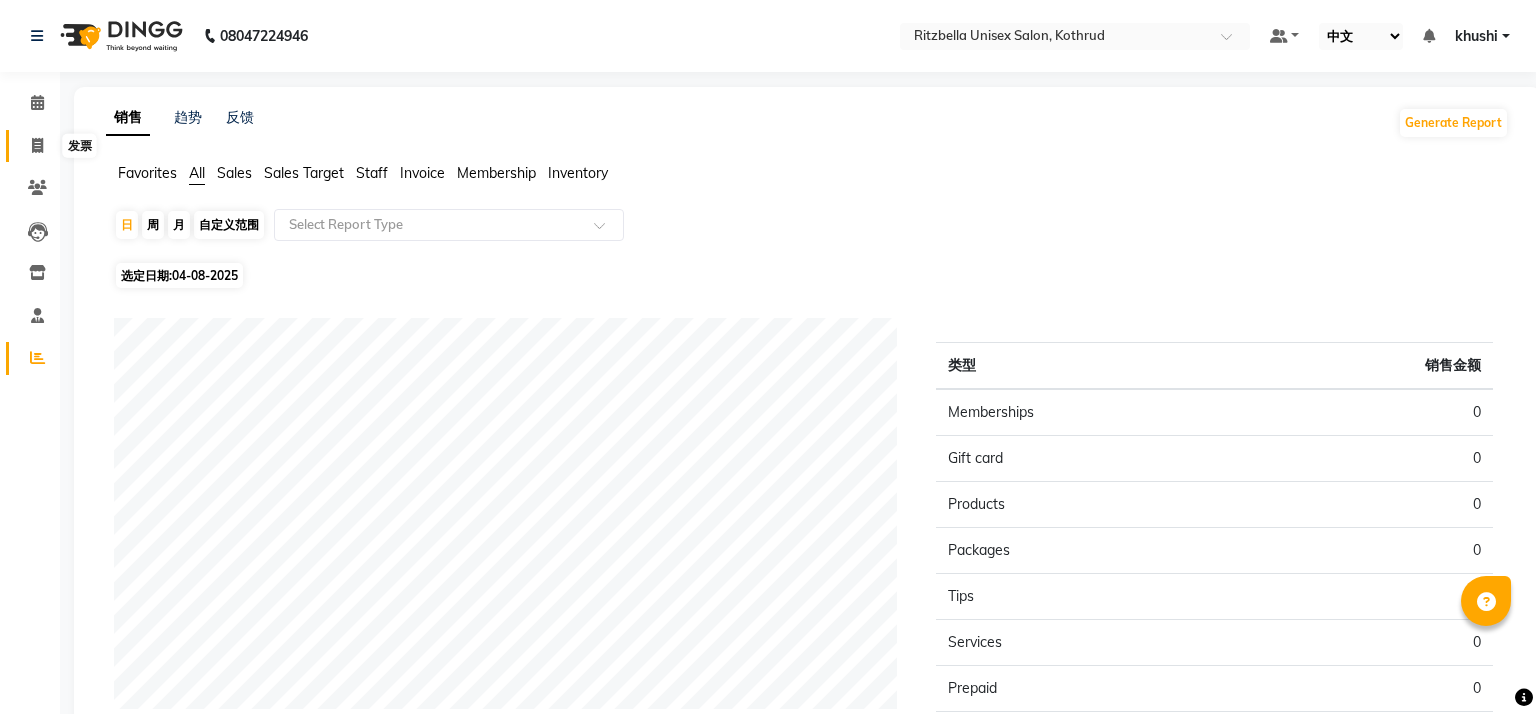 select on "6870" 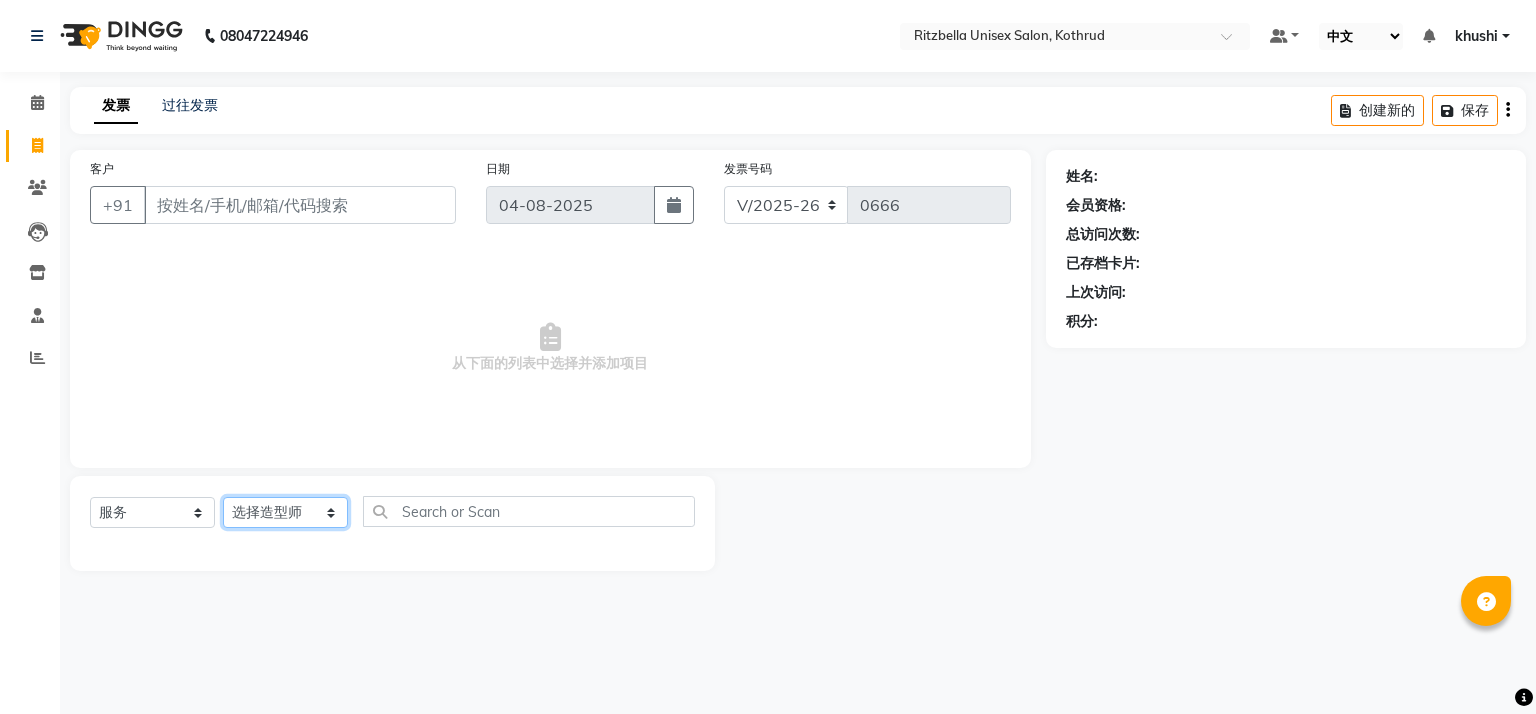 click on "Select stylist [NAME] [NAME] [NAME] [NAME] [NAME] [NAME]" 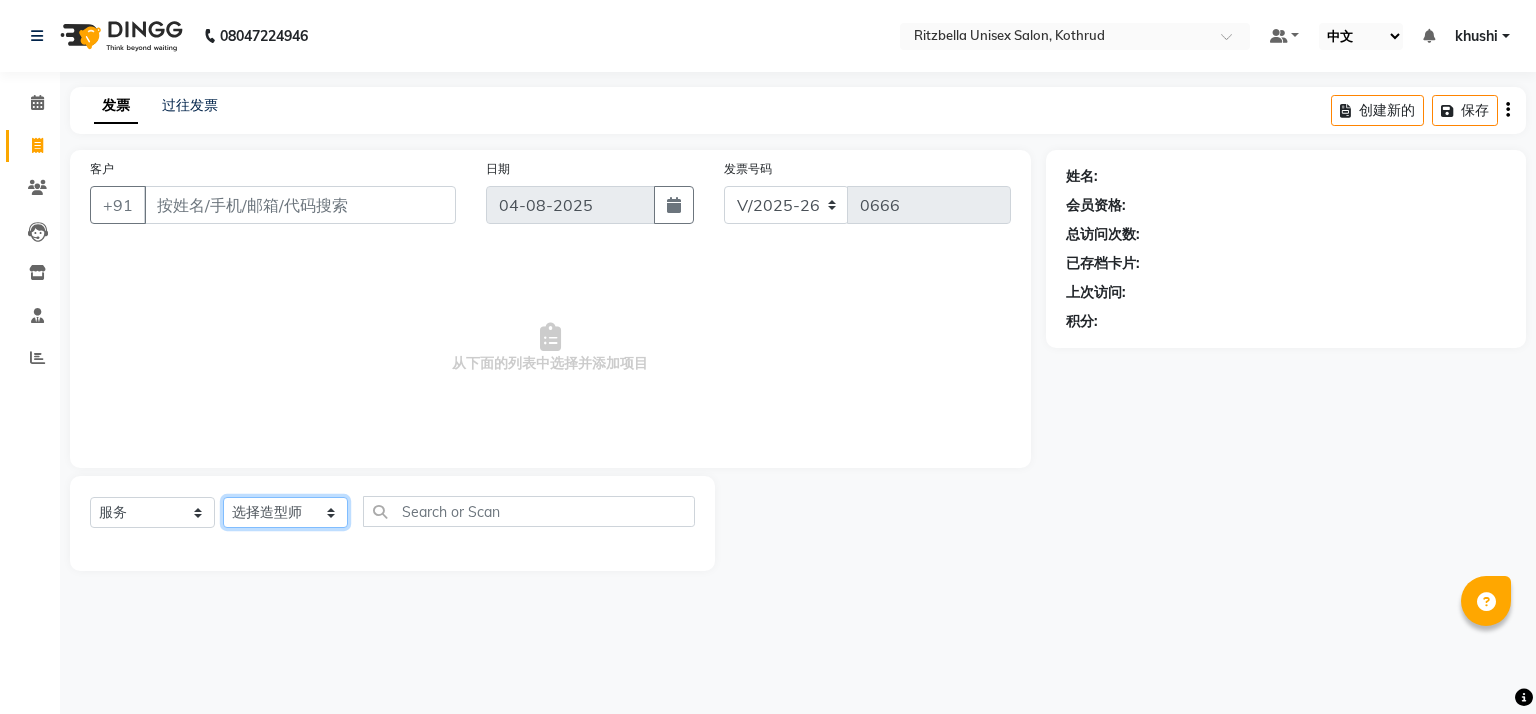select on "59016" 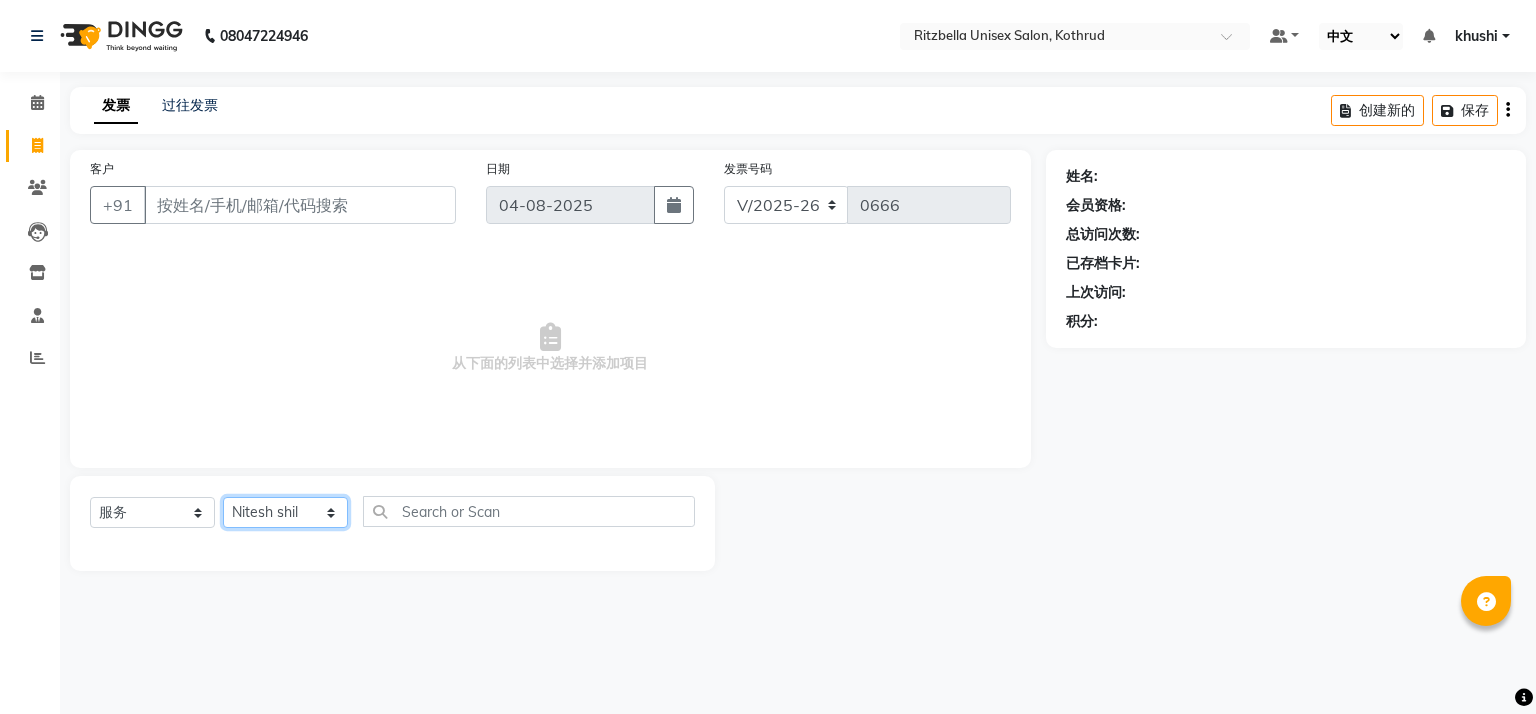 click on "Select stylist [NAME] [NAME] [NAME] [NAME] [NAME] [NAME]" 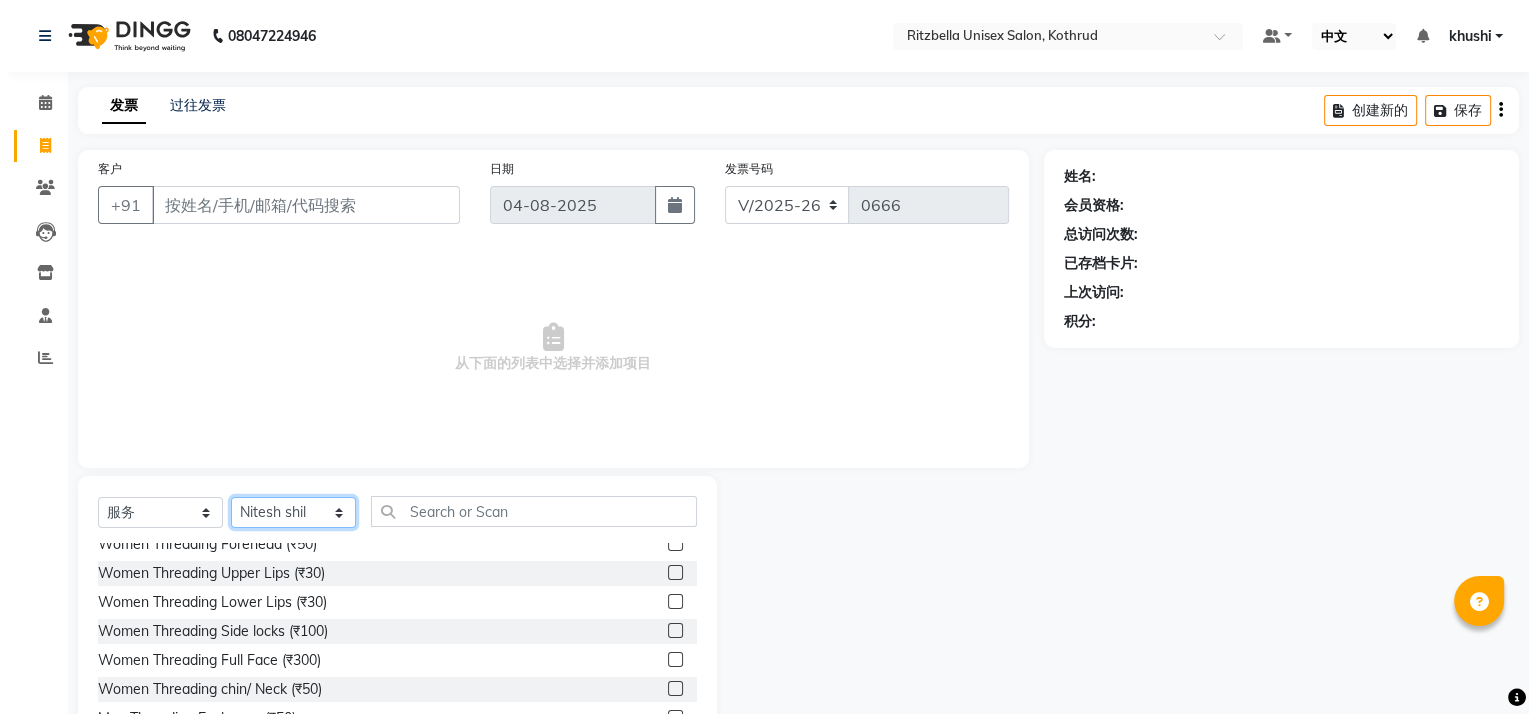scroll, scrollTop: 0, scrollLeft: 0, axis: both 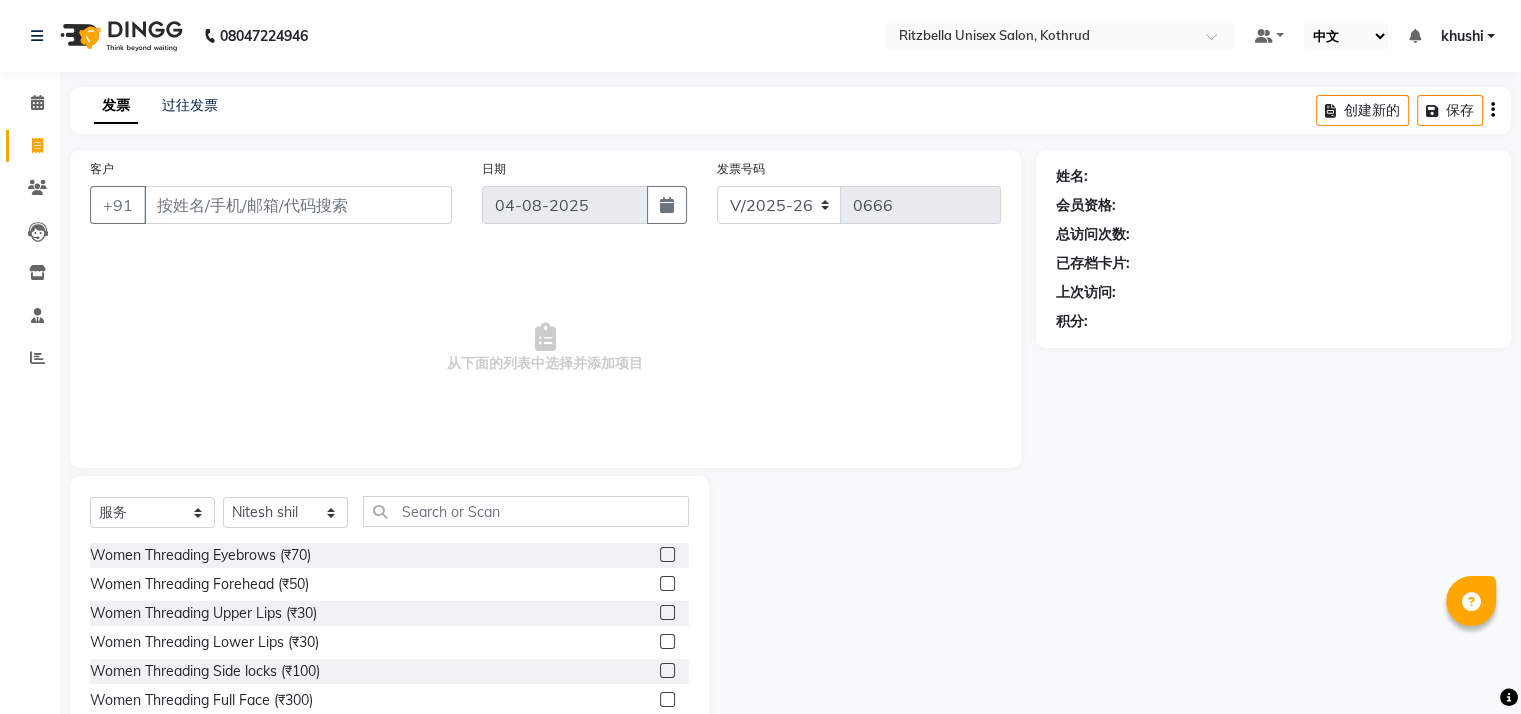 click 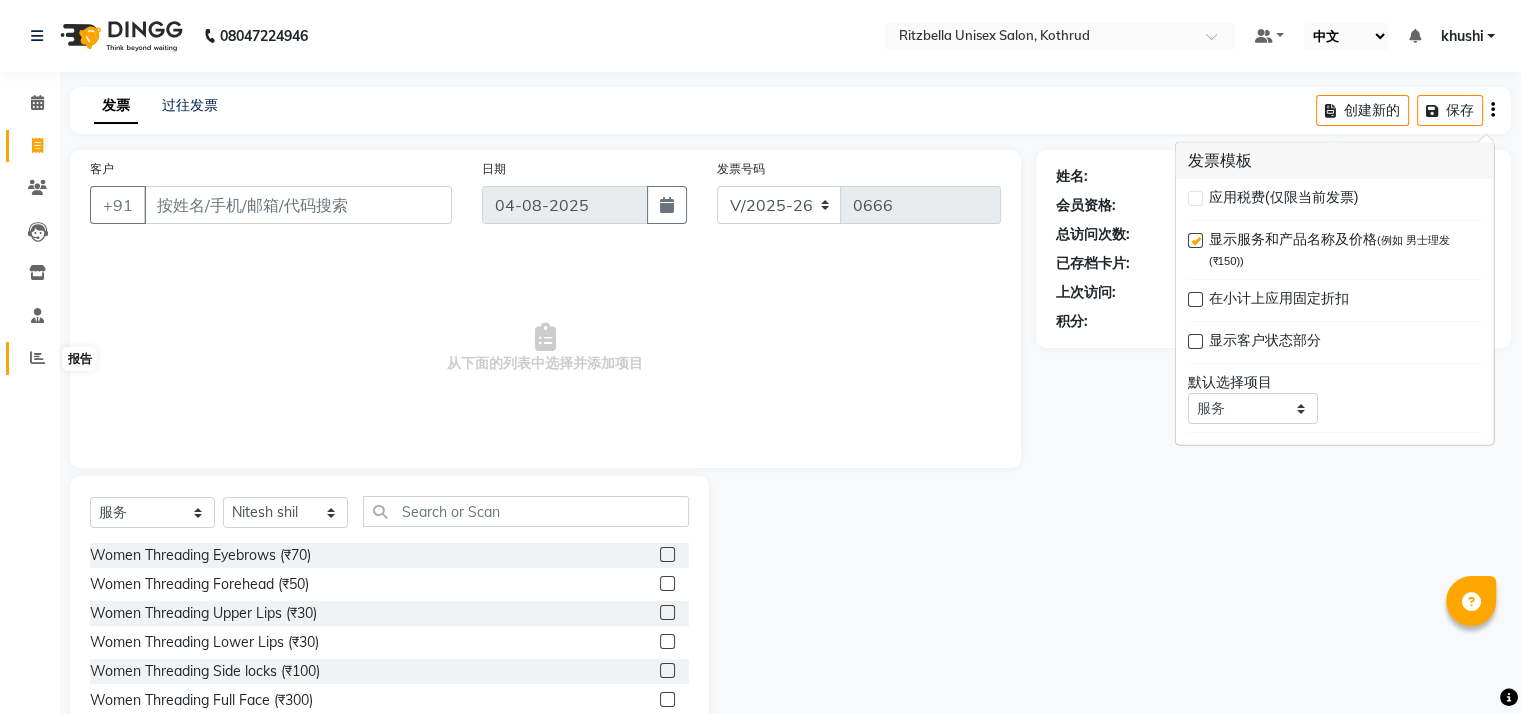 click 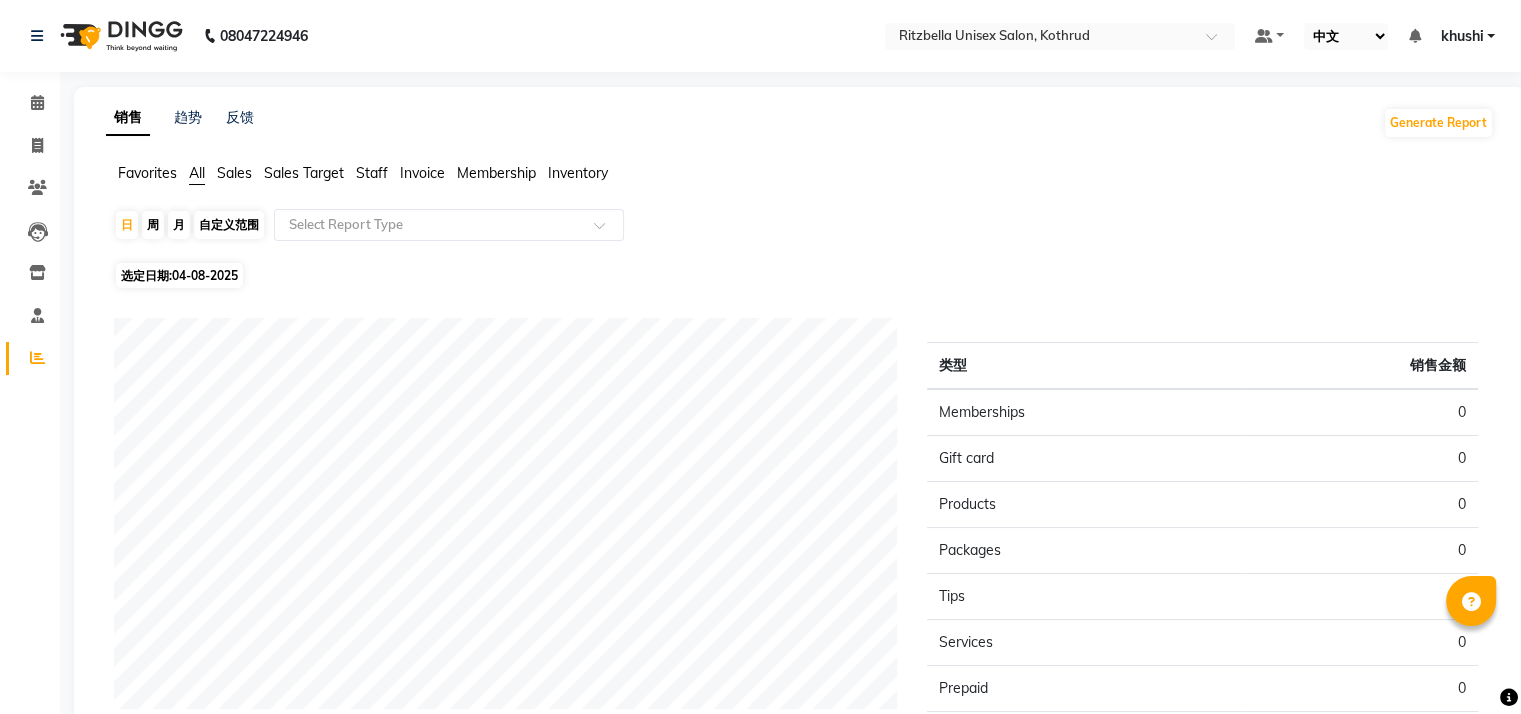 click on "[PHONE] Select Location × Ritzbella Unisex Salon, Kothrud Default Panel My Panel English English Español العربية मराठी हिंदी ગુજરાતી தமிழ் 中文 Notifications No content to display [NAME] Manage Profile Change Password Sign out Version:3.15.11" 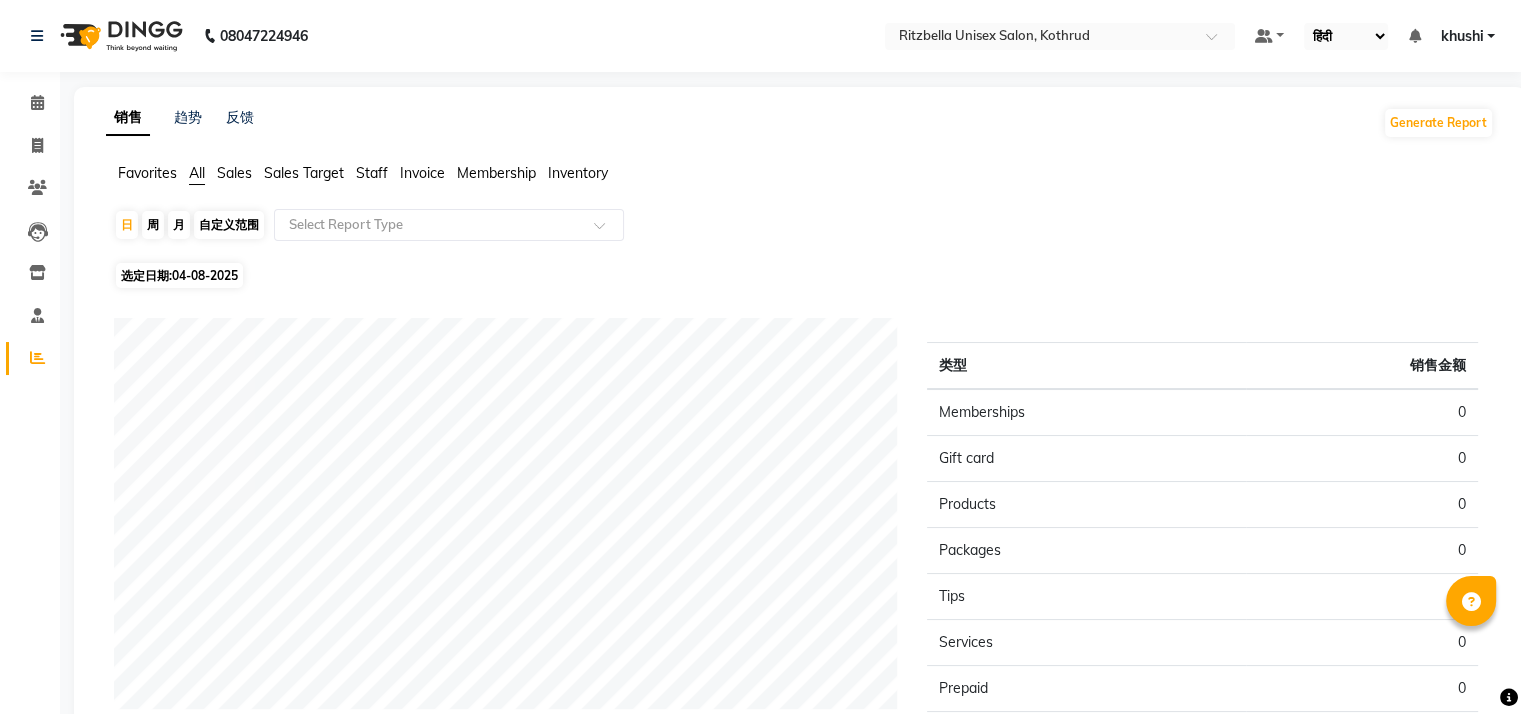 click on "英语 英语 Español العربية मराठी हिंदी ગુજરાતી தமிழ் 中文" at bounding box center [1346, 36] 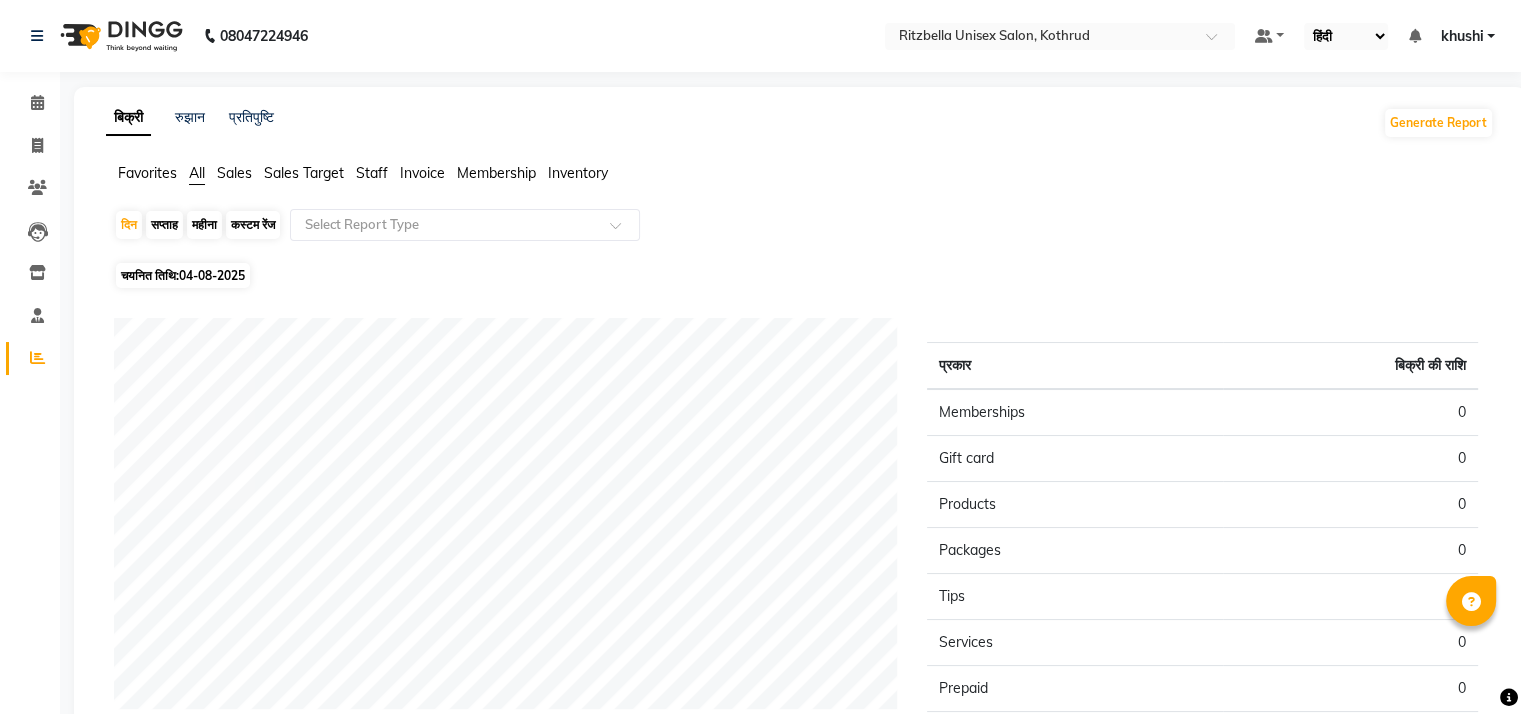 click on "English ENGLISH Español العربية मराठी हिंदी ગુજરાતી தமிழ் 中文" at bounding box center (1346, 36) 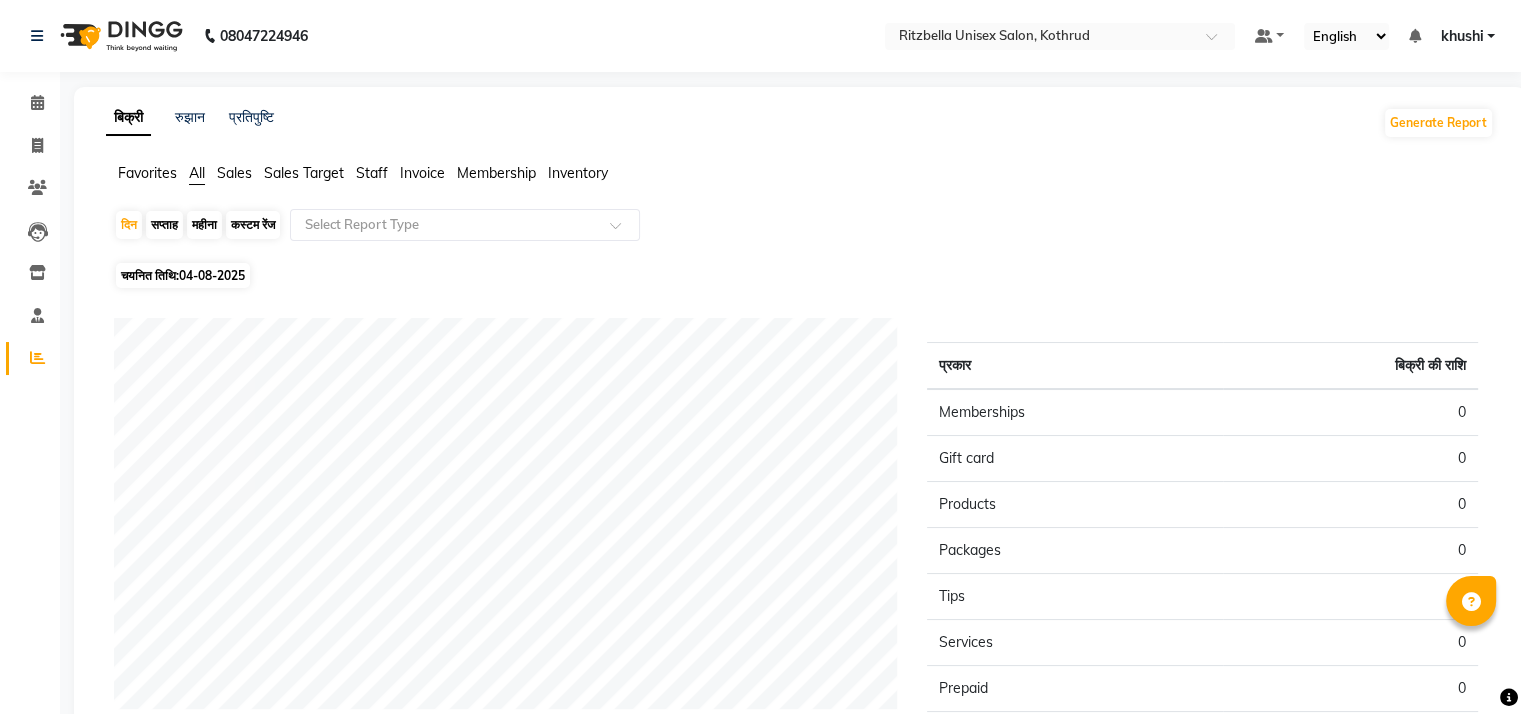 click on "English ENGLISH Español العربية मराठी हिंदी ગુજરાતી தமிழ் 中文" at bounding box center (1346, 36) 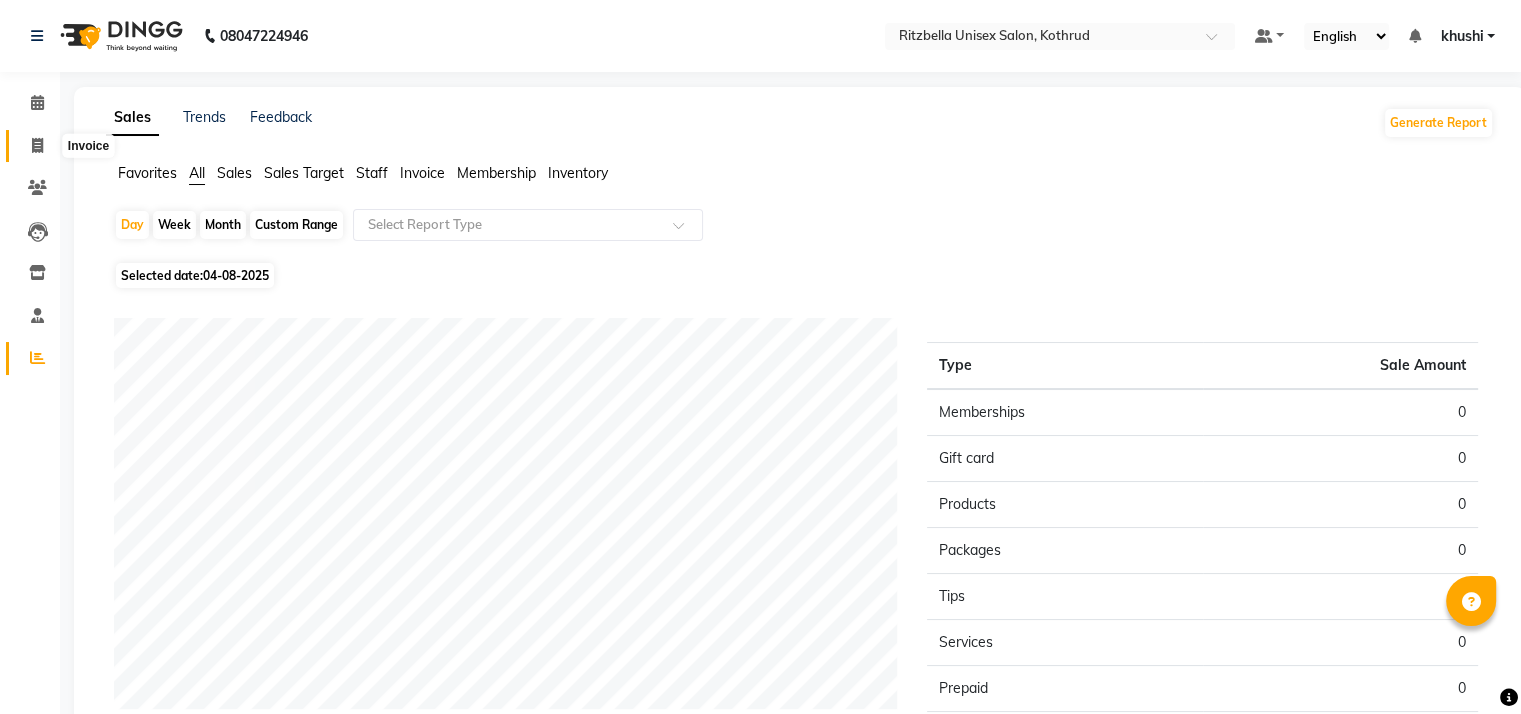 click 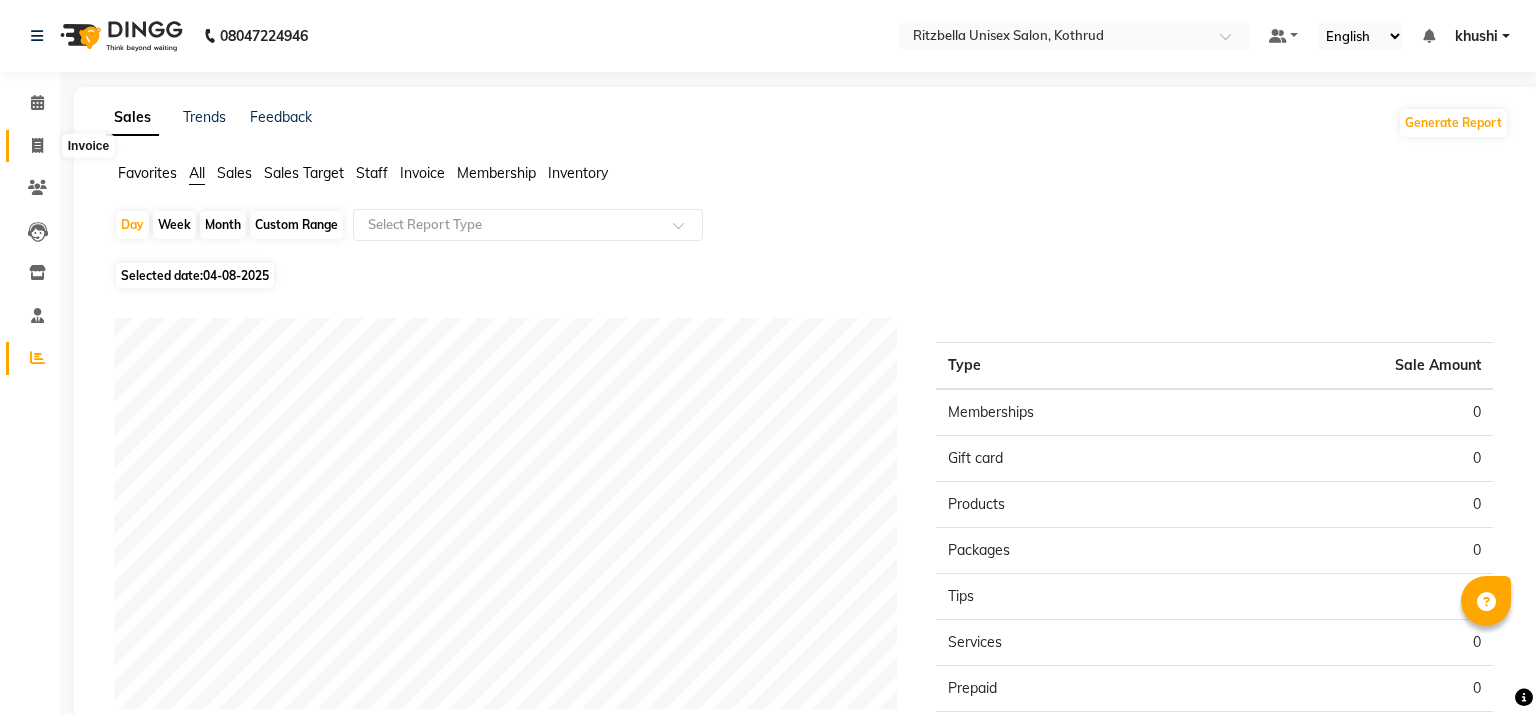 select on "6870" 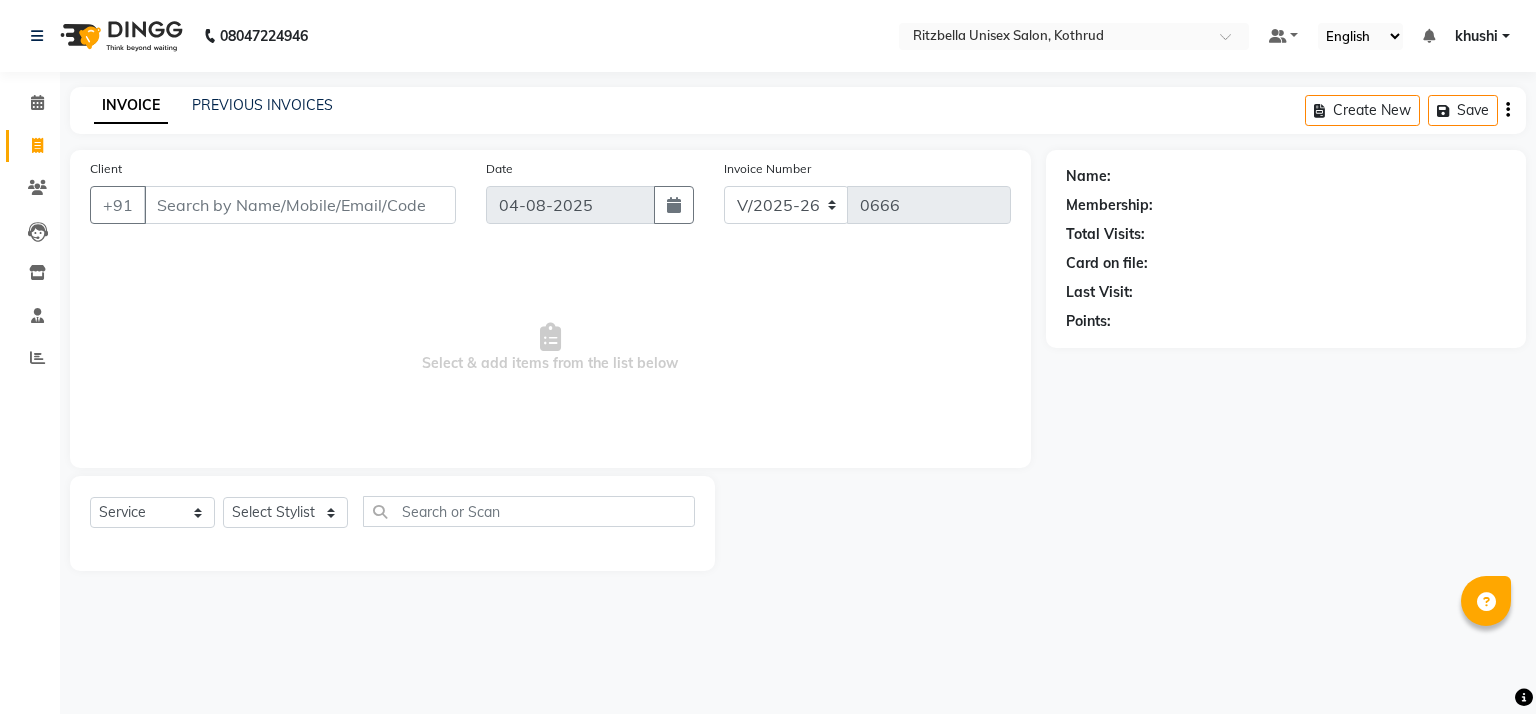select on "6870" 